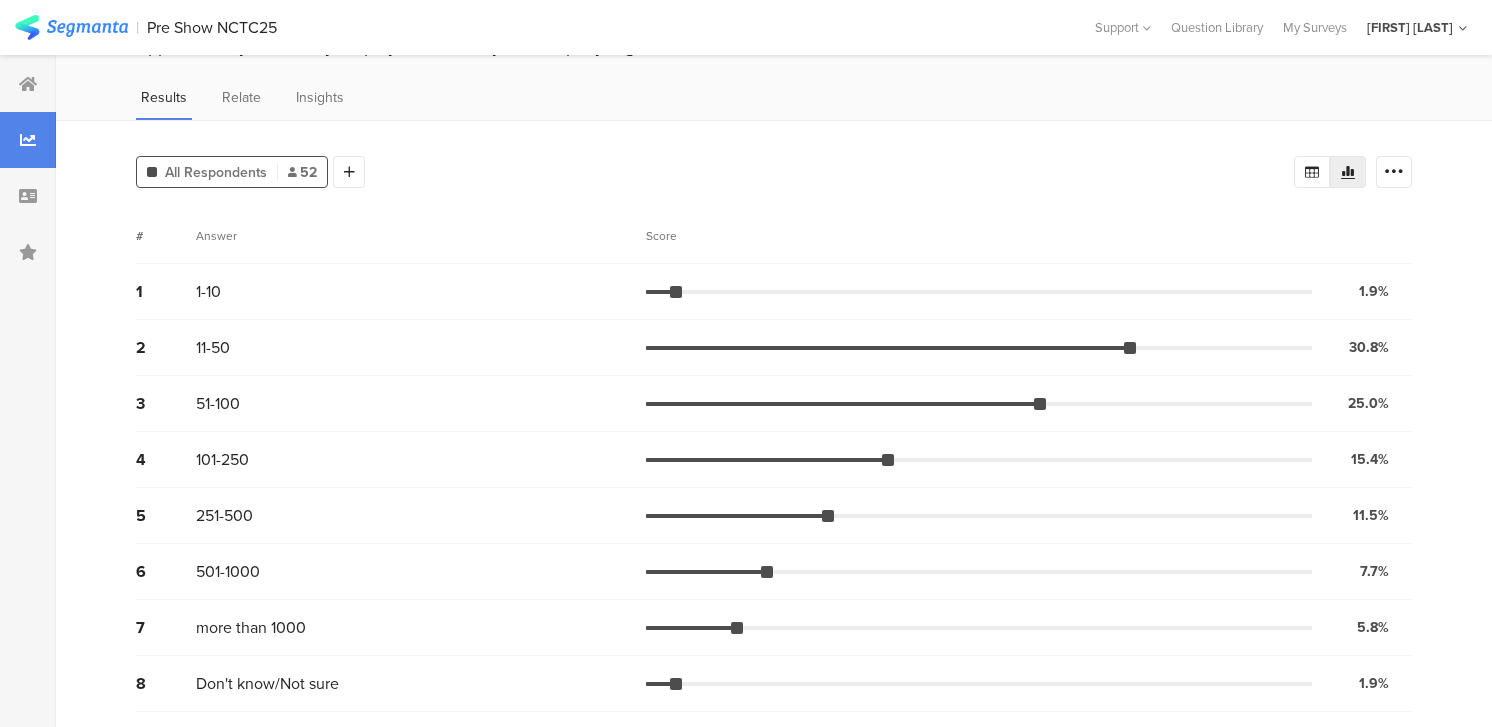 scroll, scrollTop: 0, scrollLeft: 0, axis: both 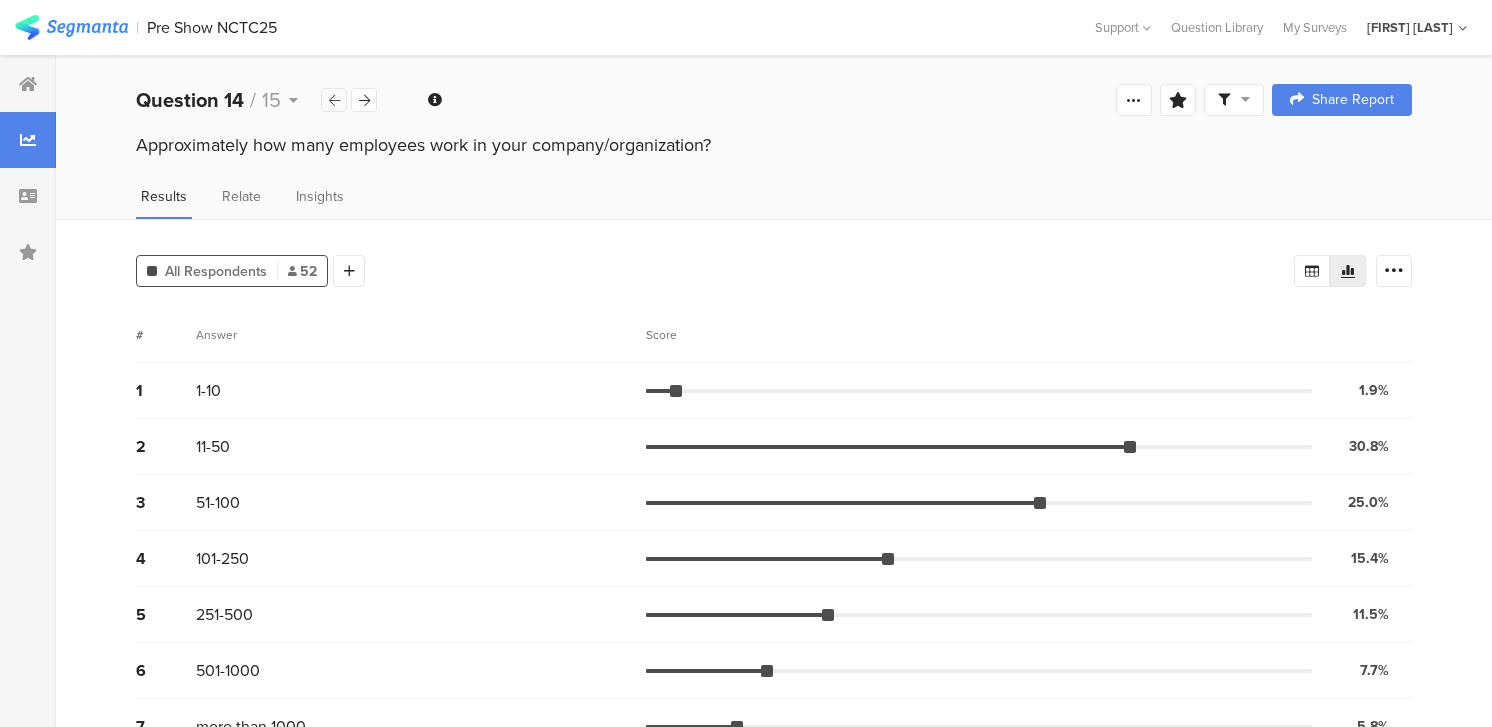 click at bounding box center (334, 100) 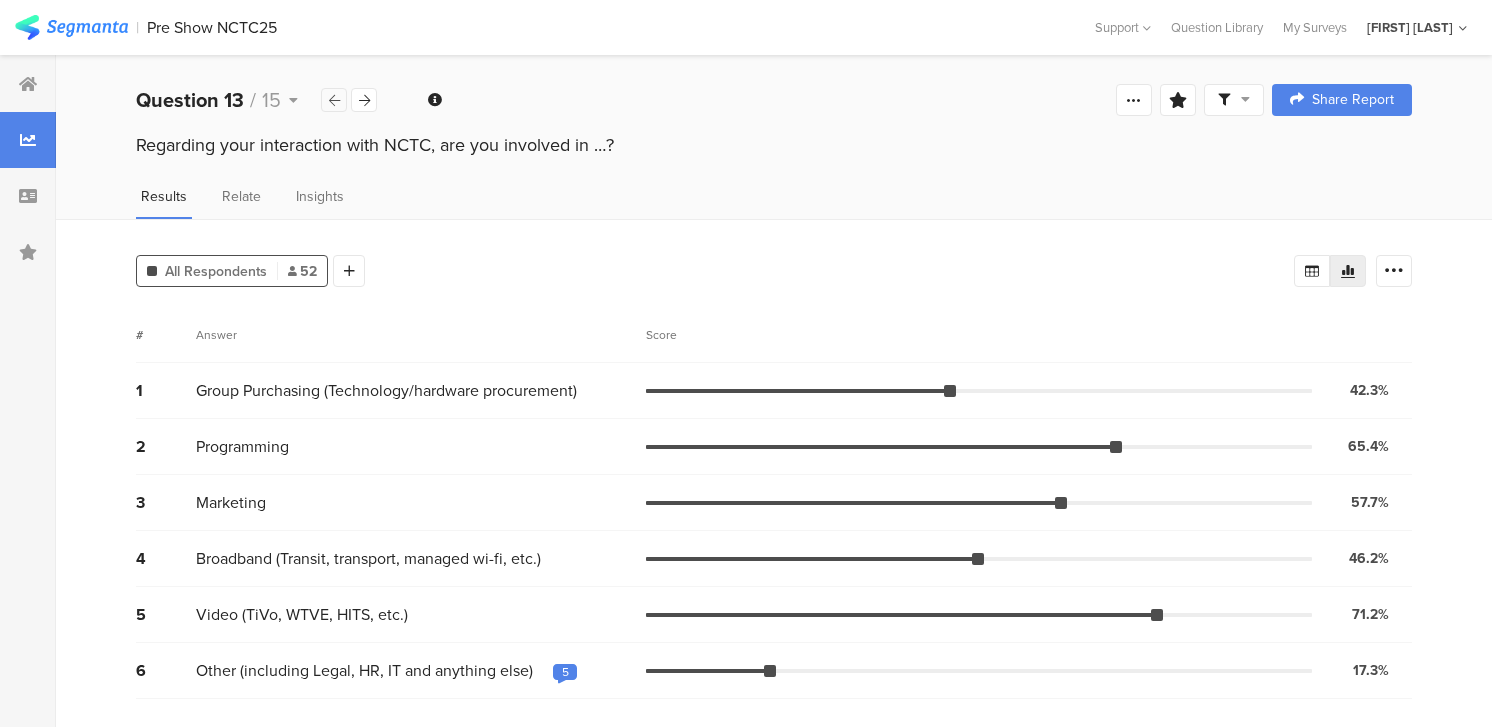 click at bounding box center [334, 100] 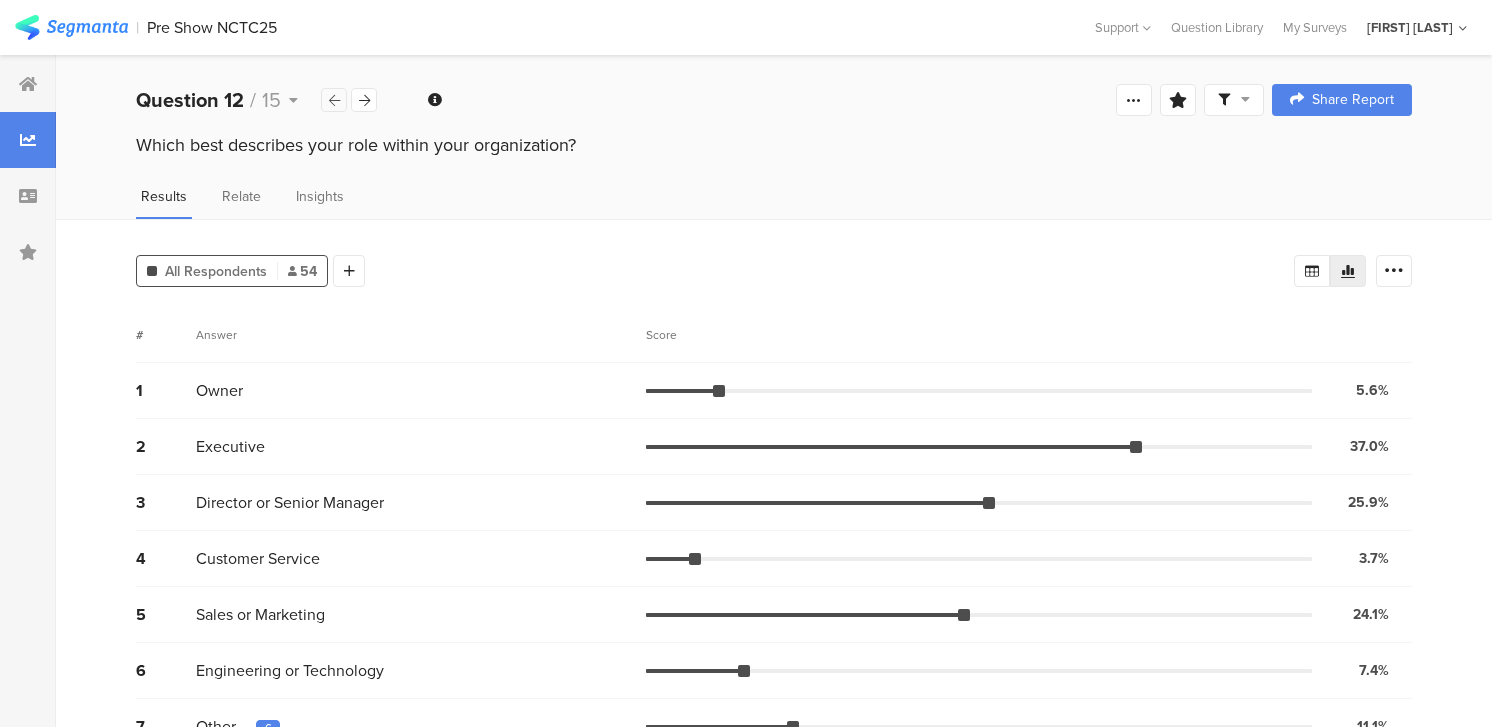 click at bounding box center [334, 100] 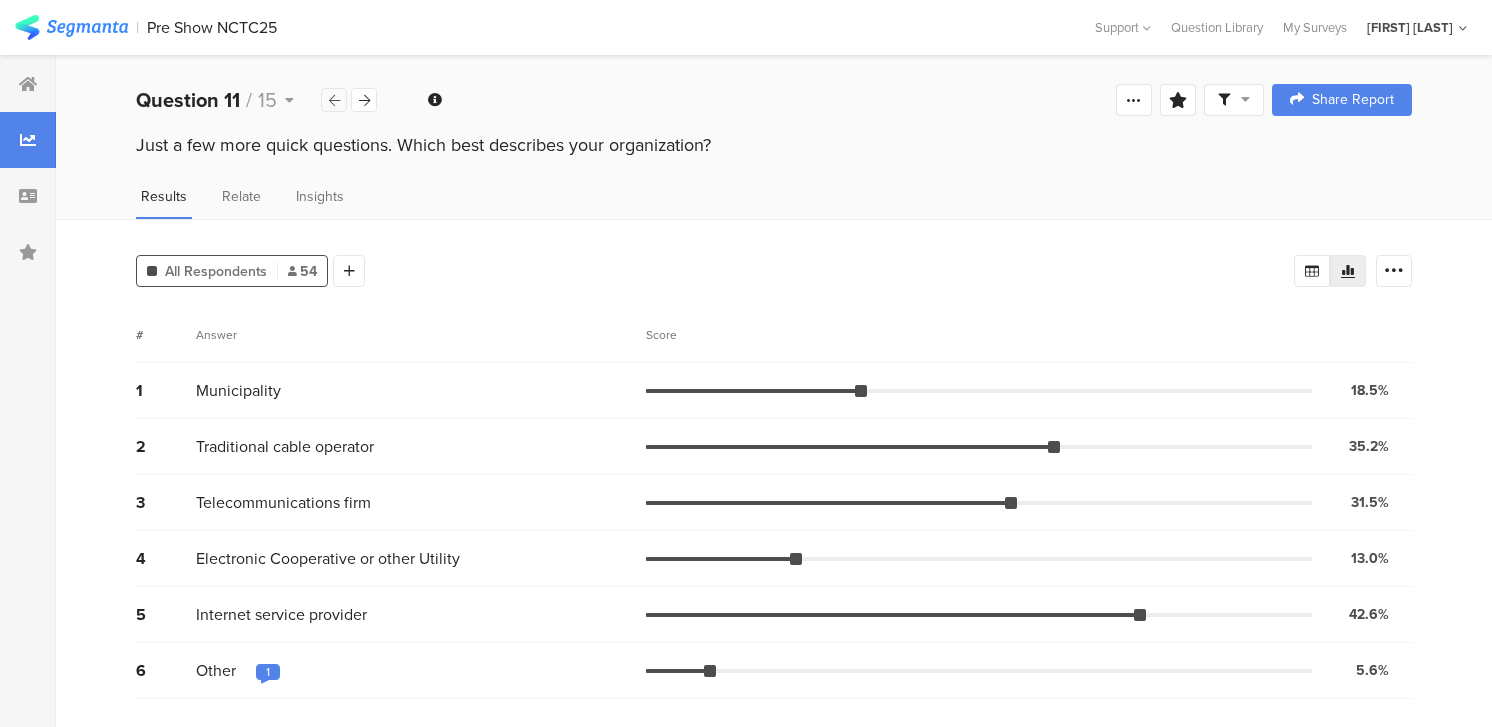 click at bounding box center (334, 100) 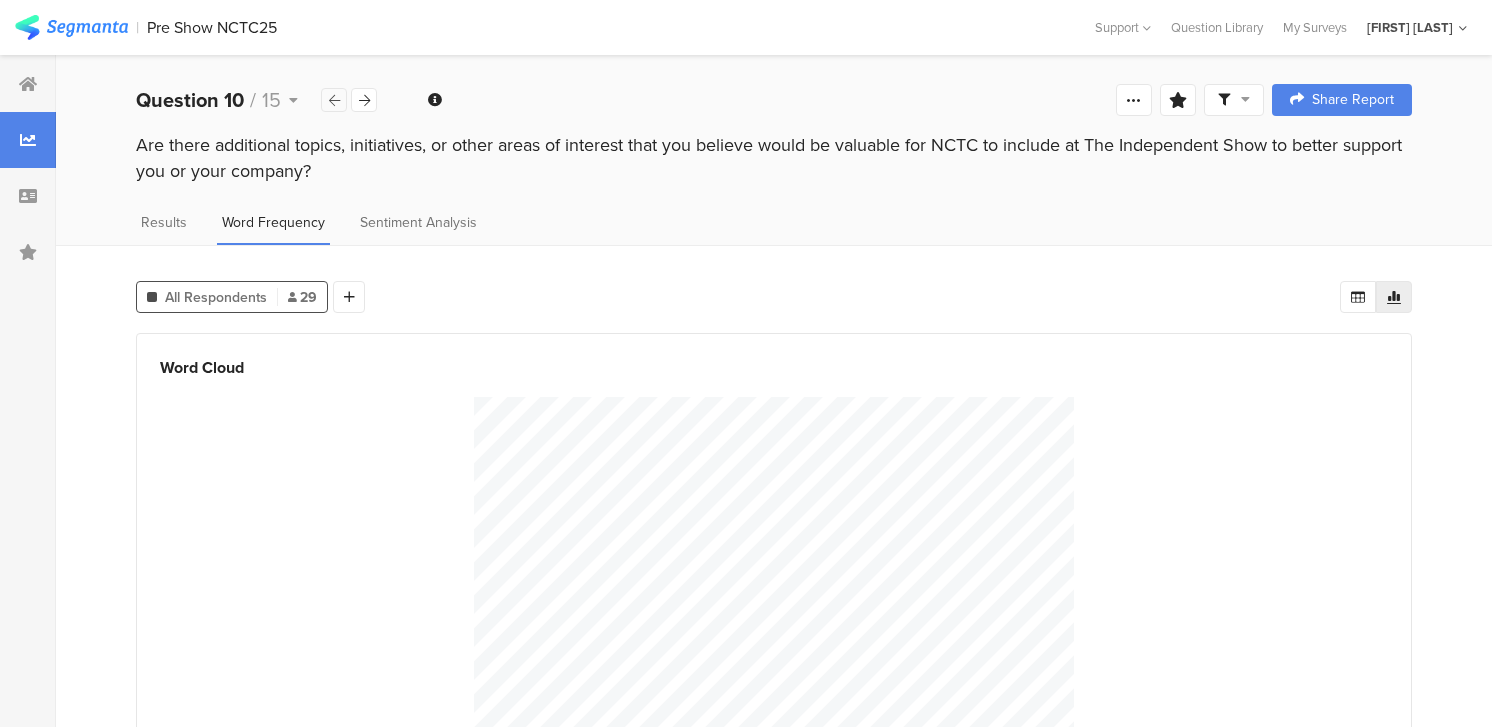 click at bounding box center [334, 100] 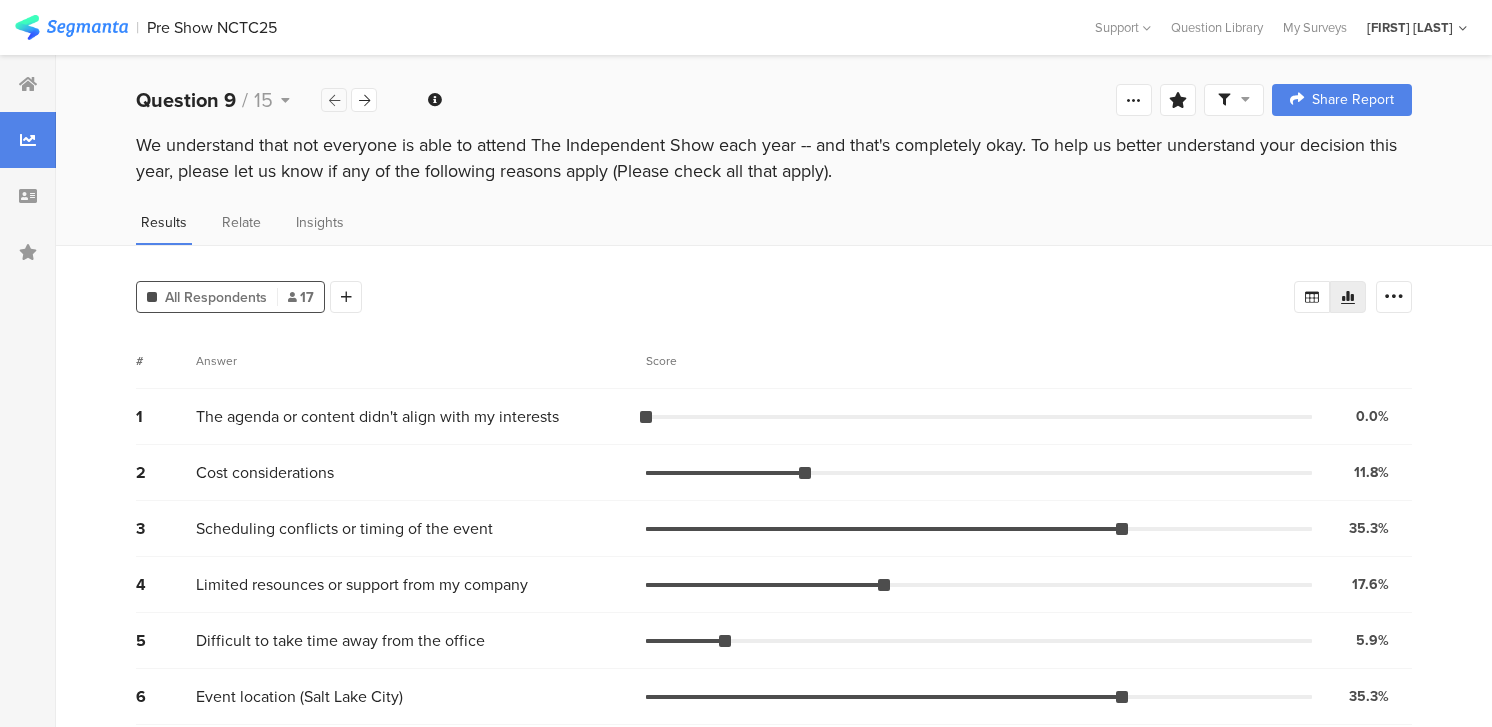 click at bounding box center (334, 100) 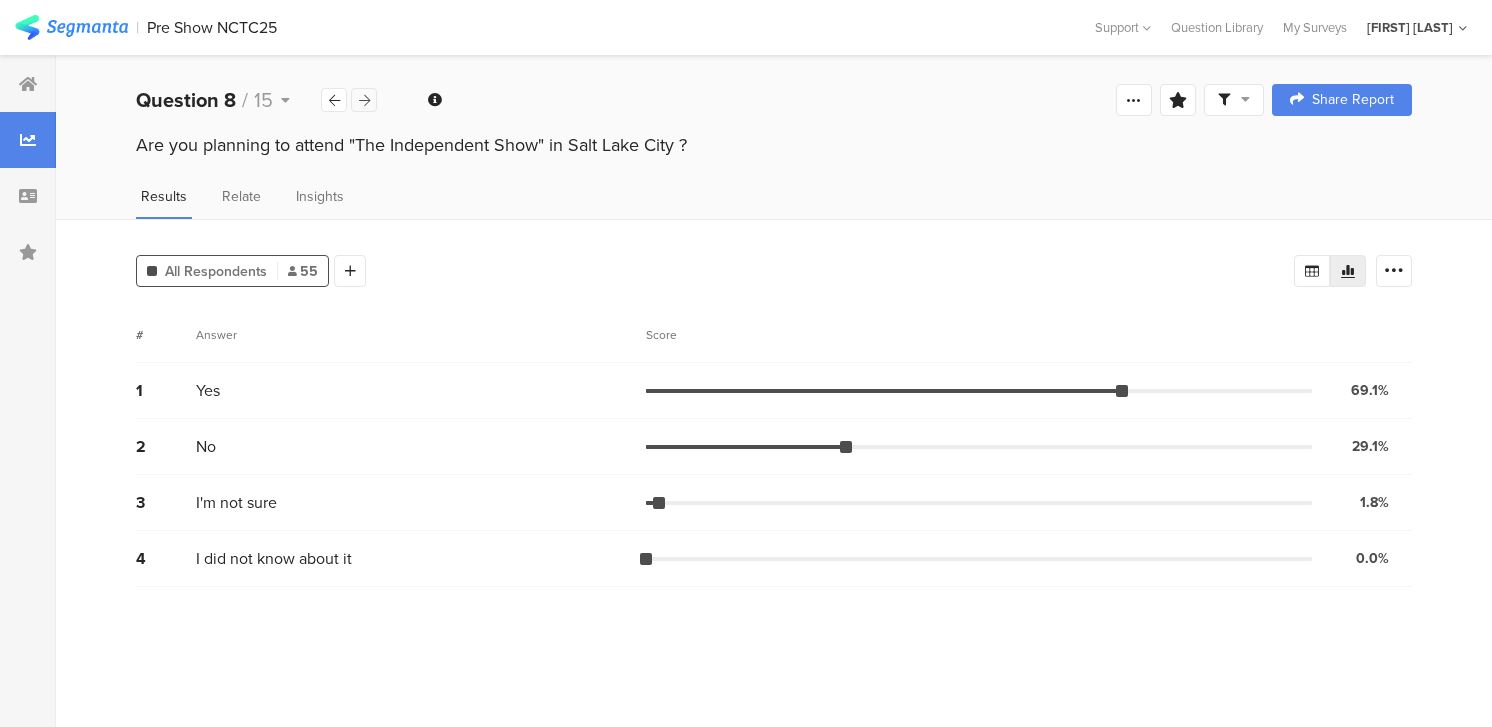 click at bounding box center (364, 100) 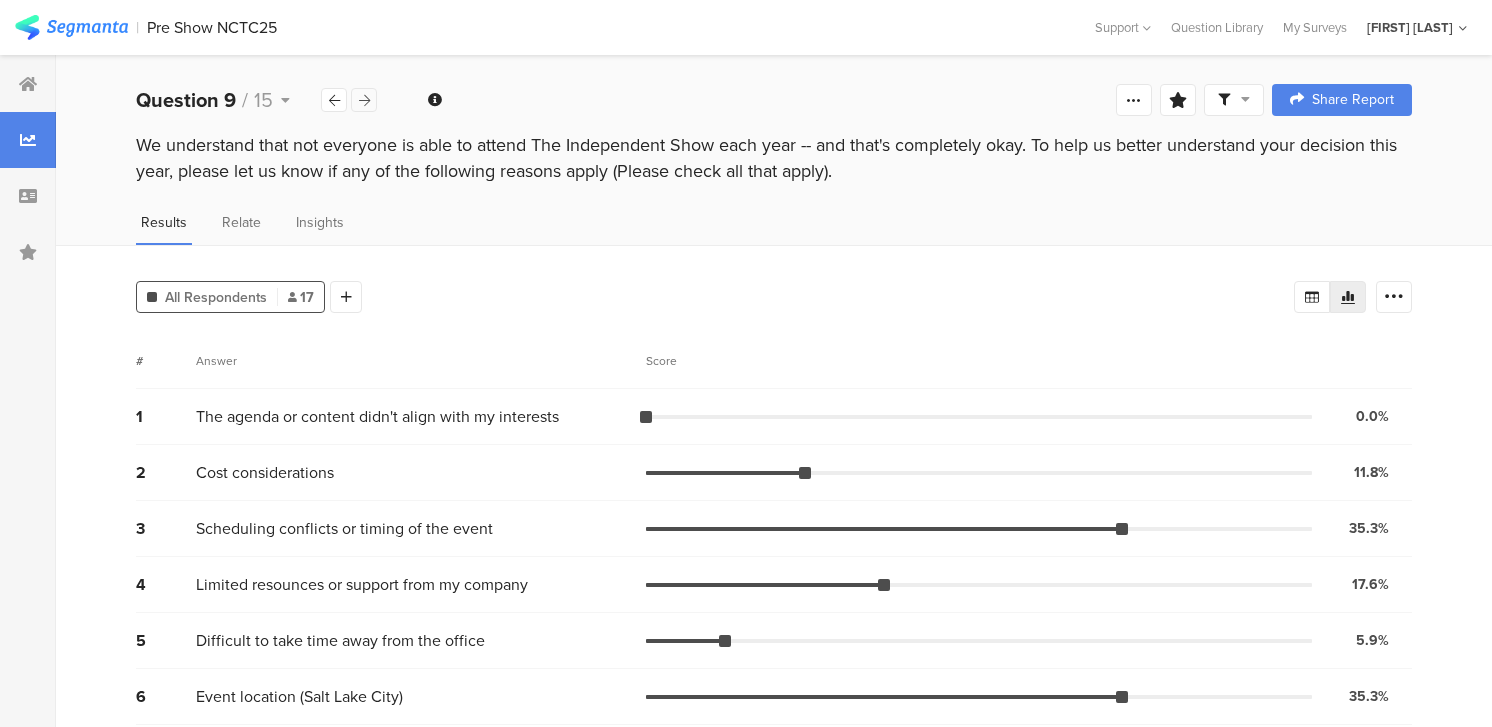 click at bounding box center (364, 100) 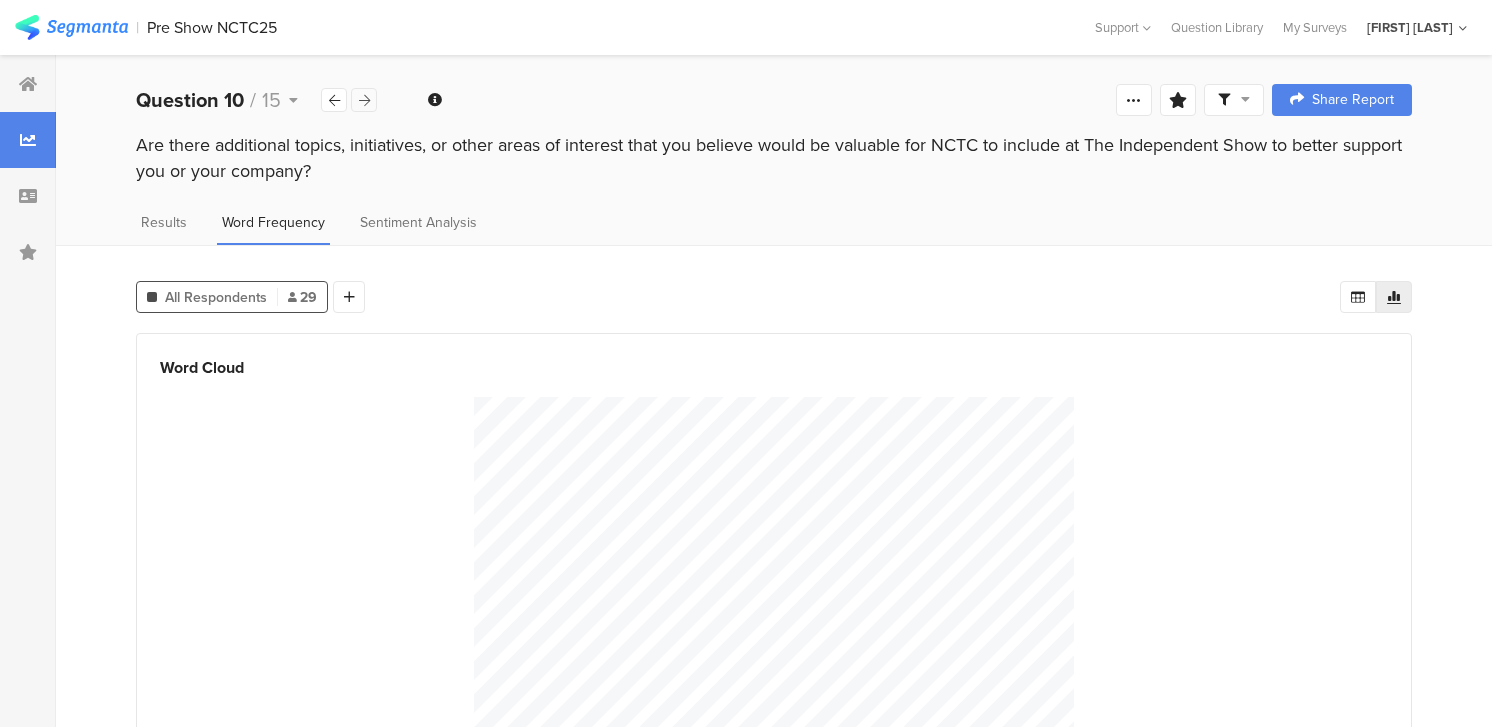 click at bounding box center [364, 100] 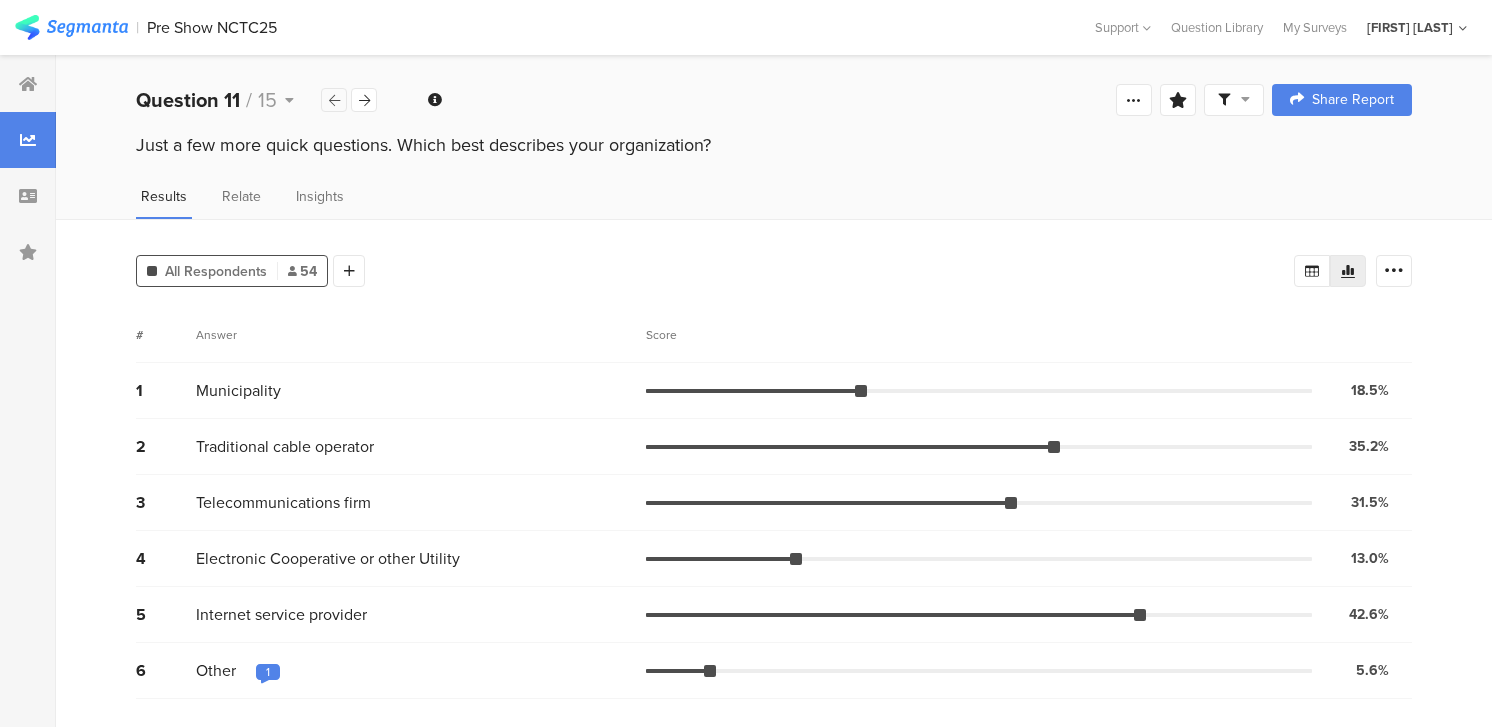 click at bounding box center (334, 100) 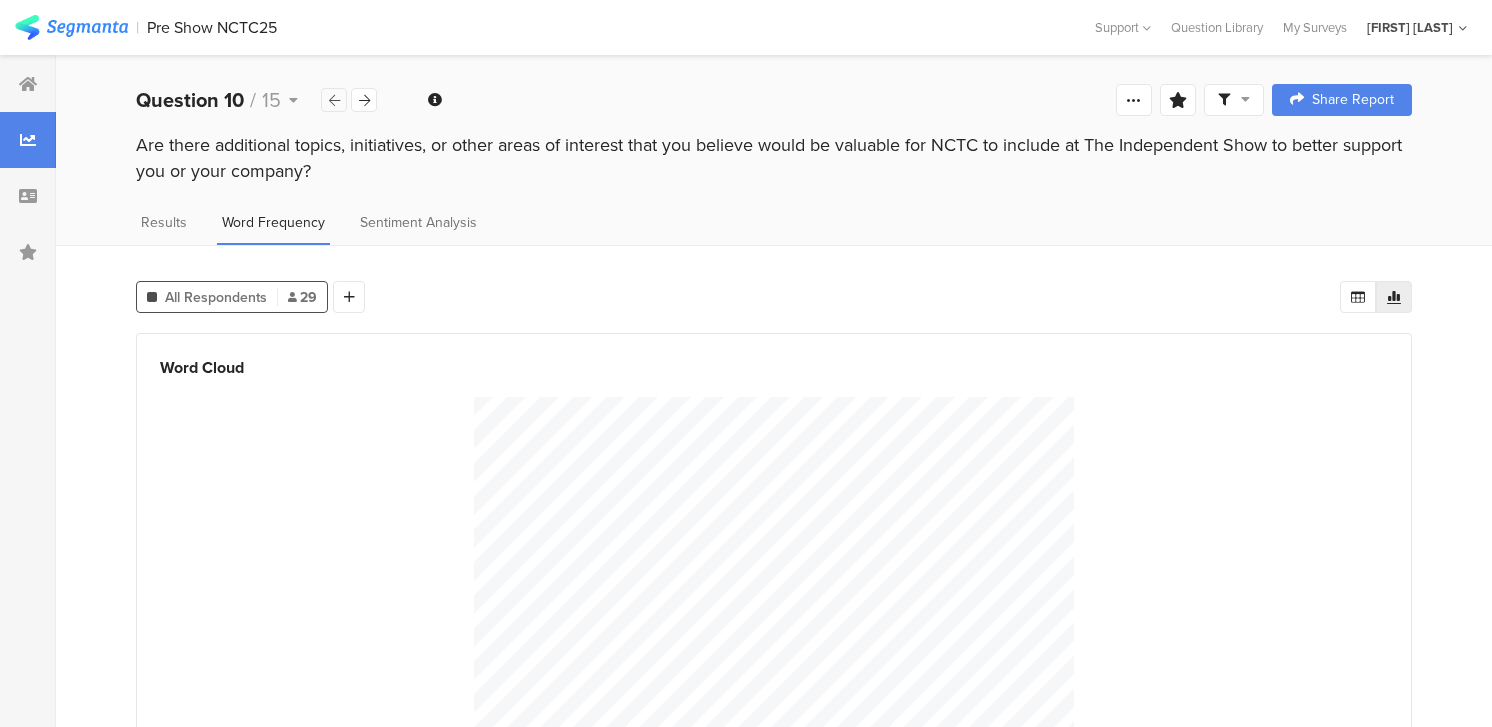 click at bounding box center (334, 100) 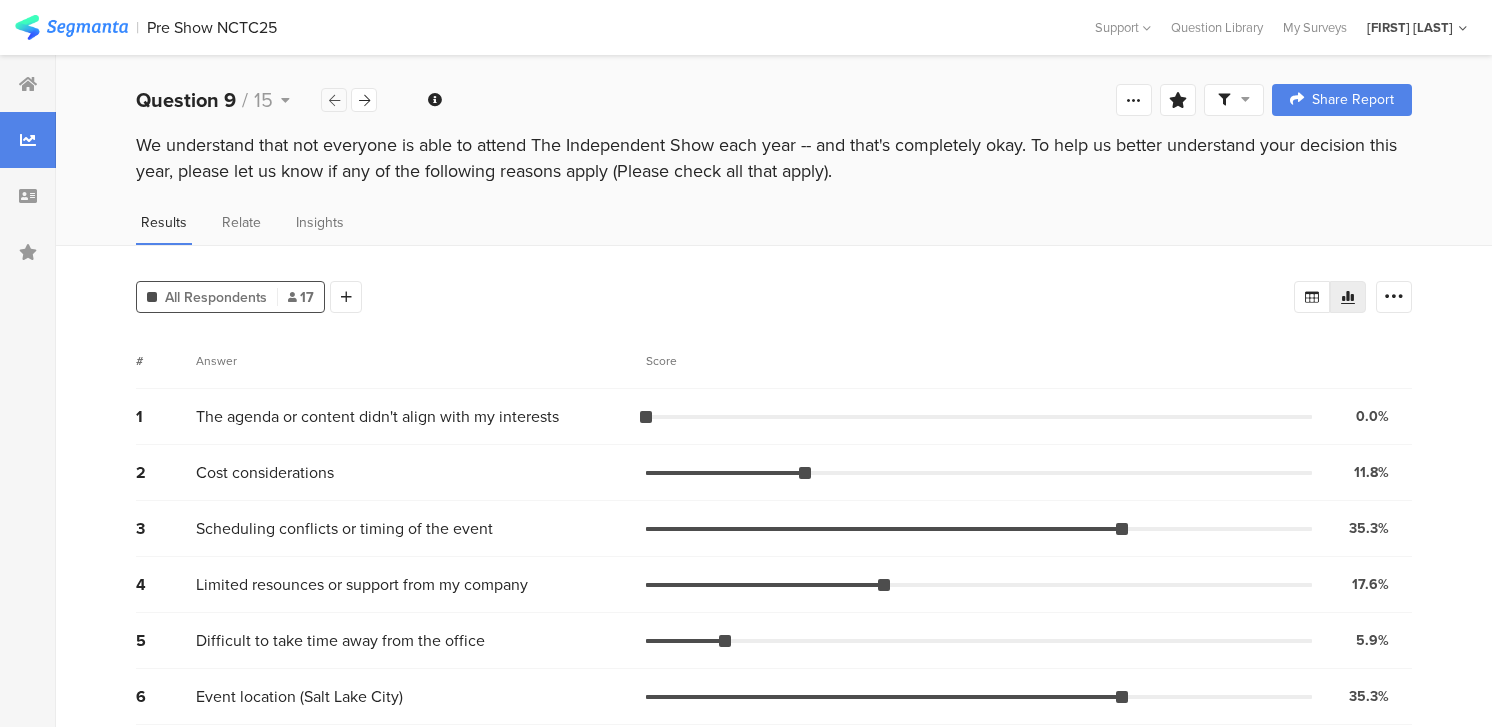 click at bounding box center [334, 100] 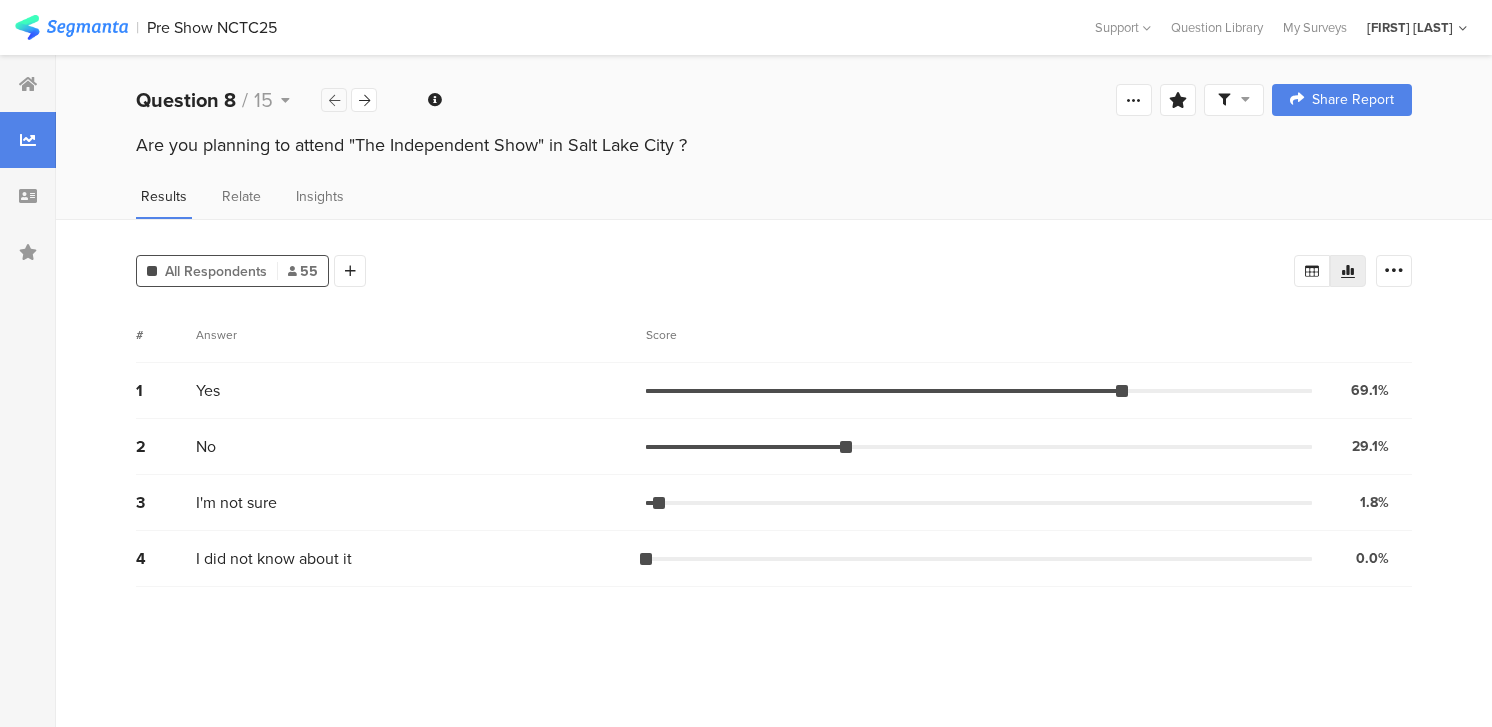 click at bounding box center (334, 100) 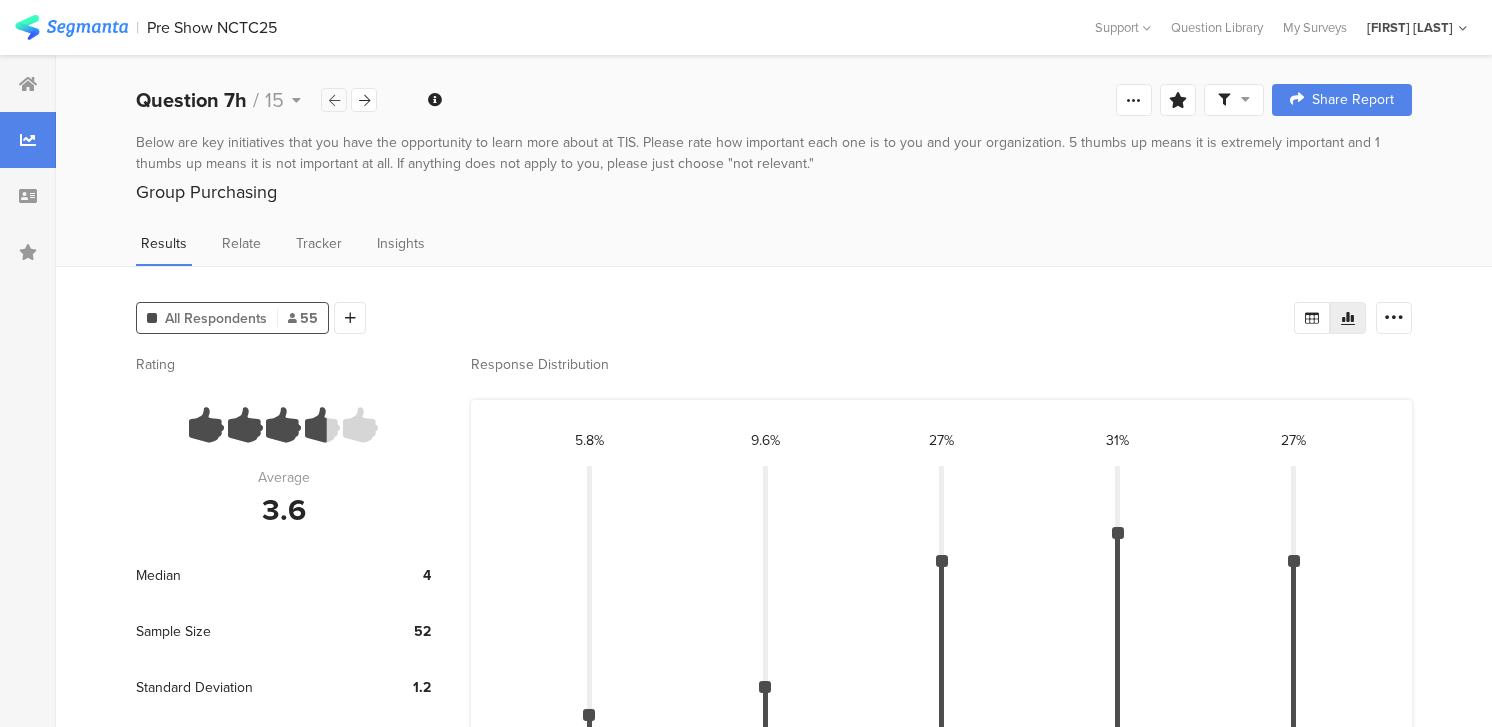 click at bounding box center [334, 100] 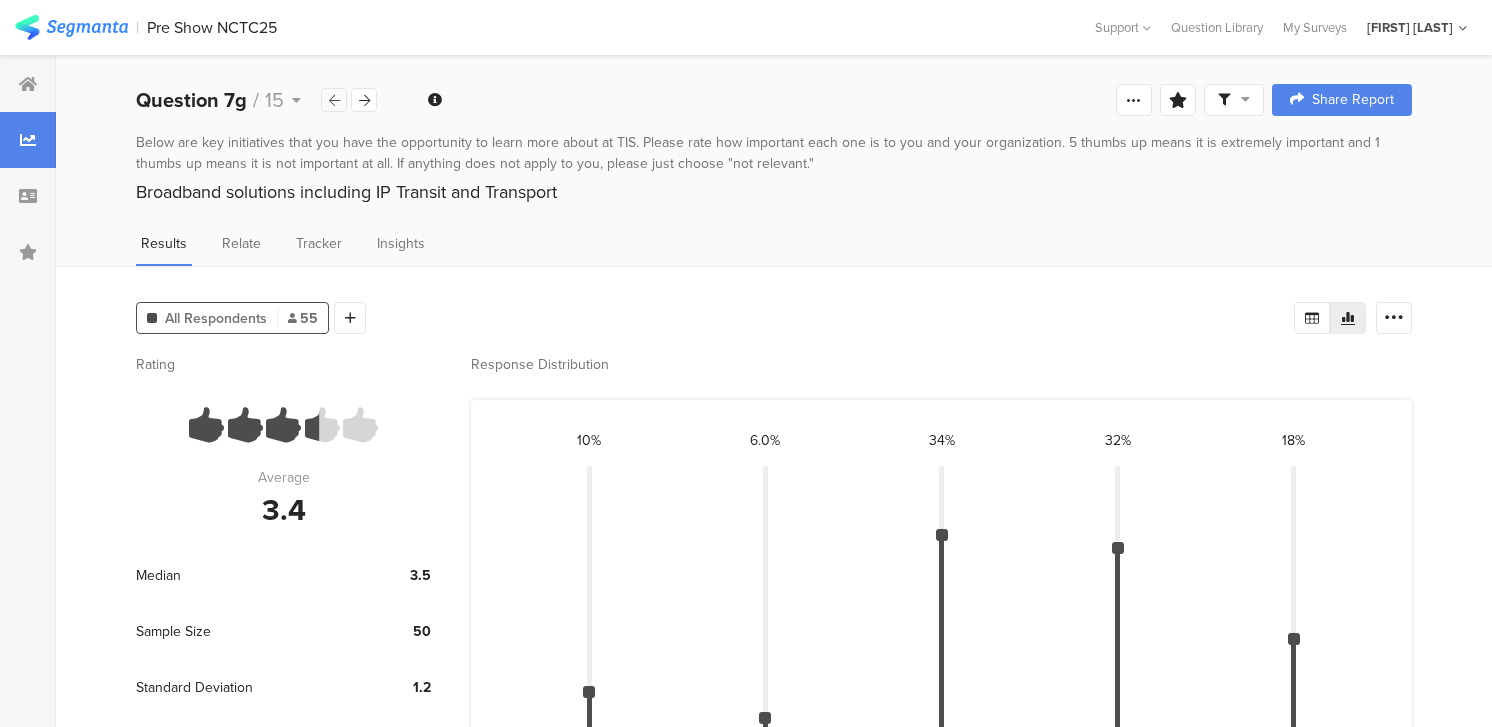 click at bounding box center [334, 100] 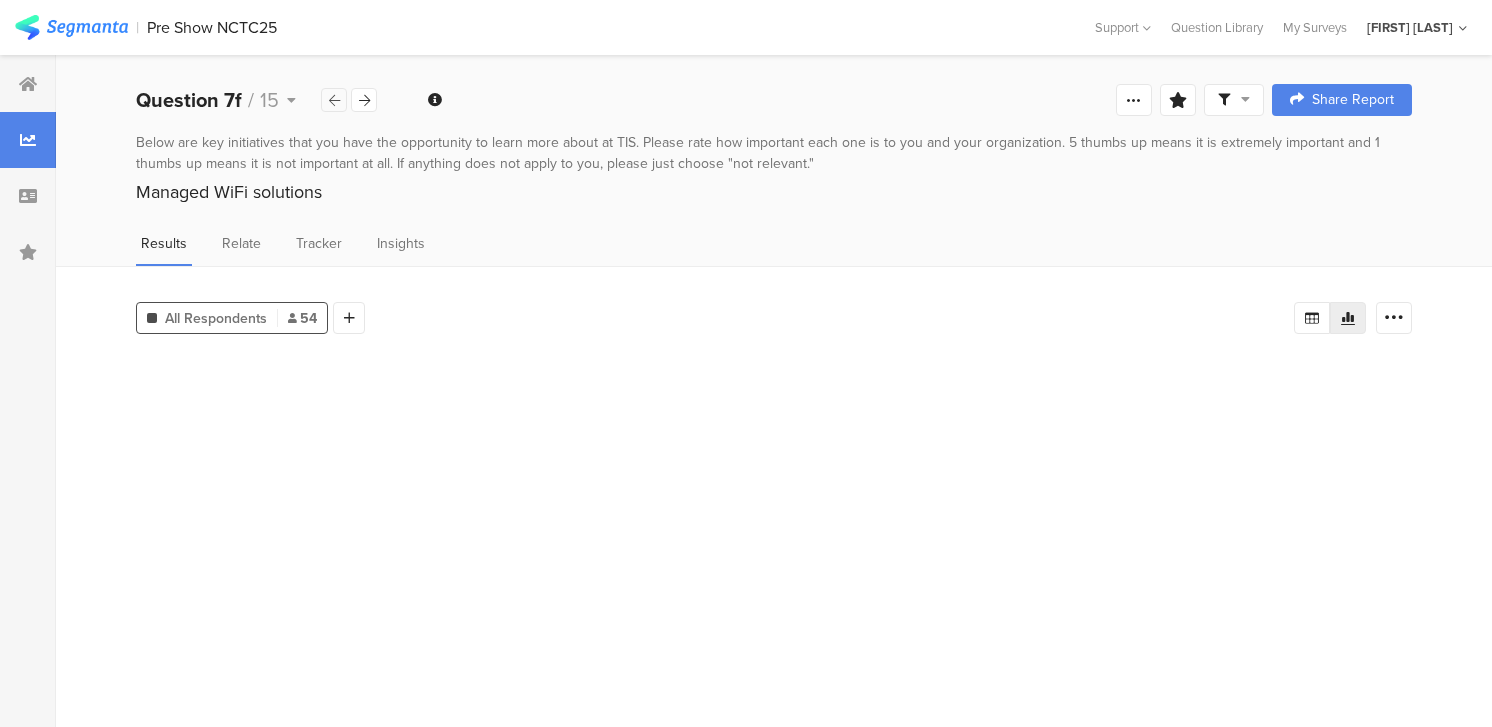click at bounding box center [334, 100] 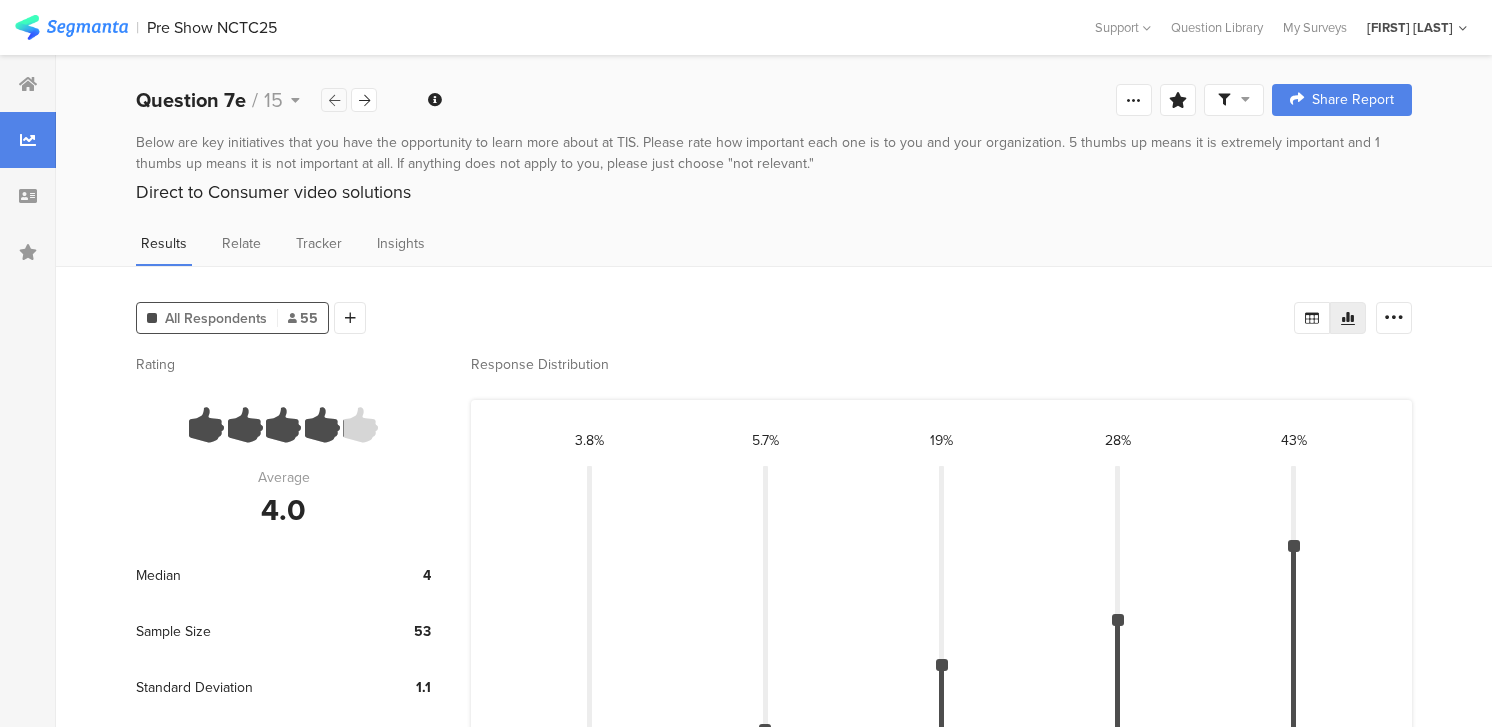 click at bounding box center (334, 100) 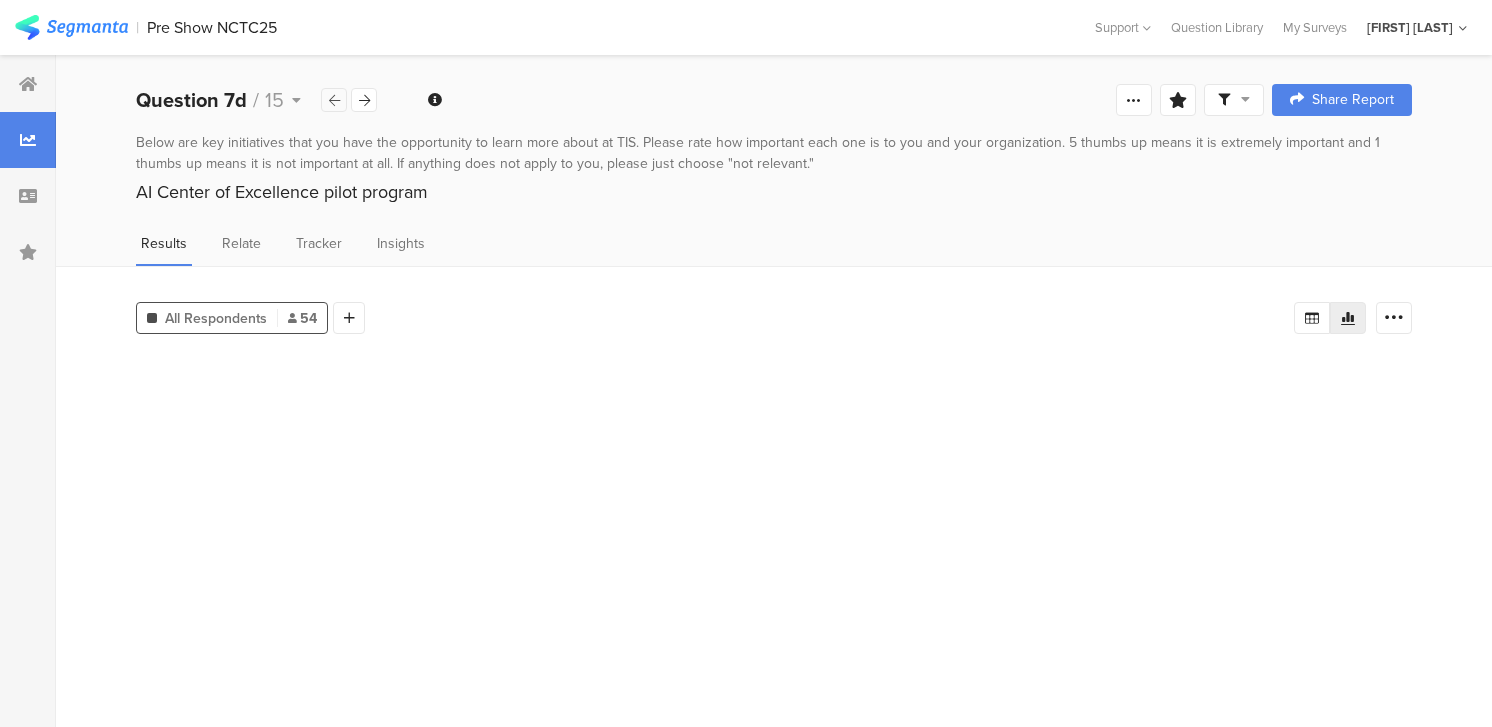 click at bounding box center [334, 100] 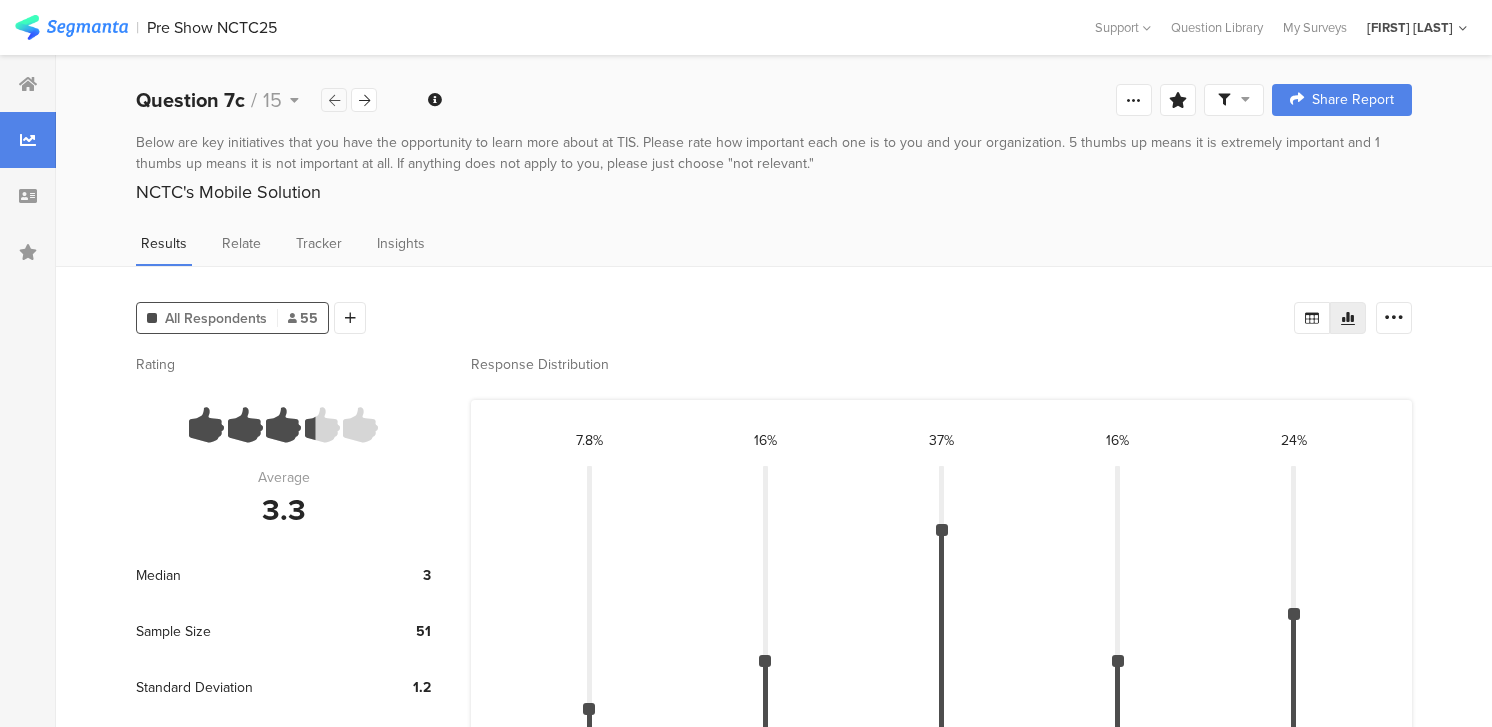 click at bounding box center [334, 100] 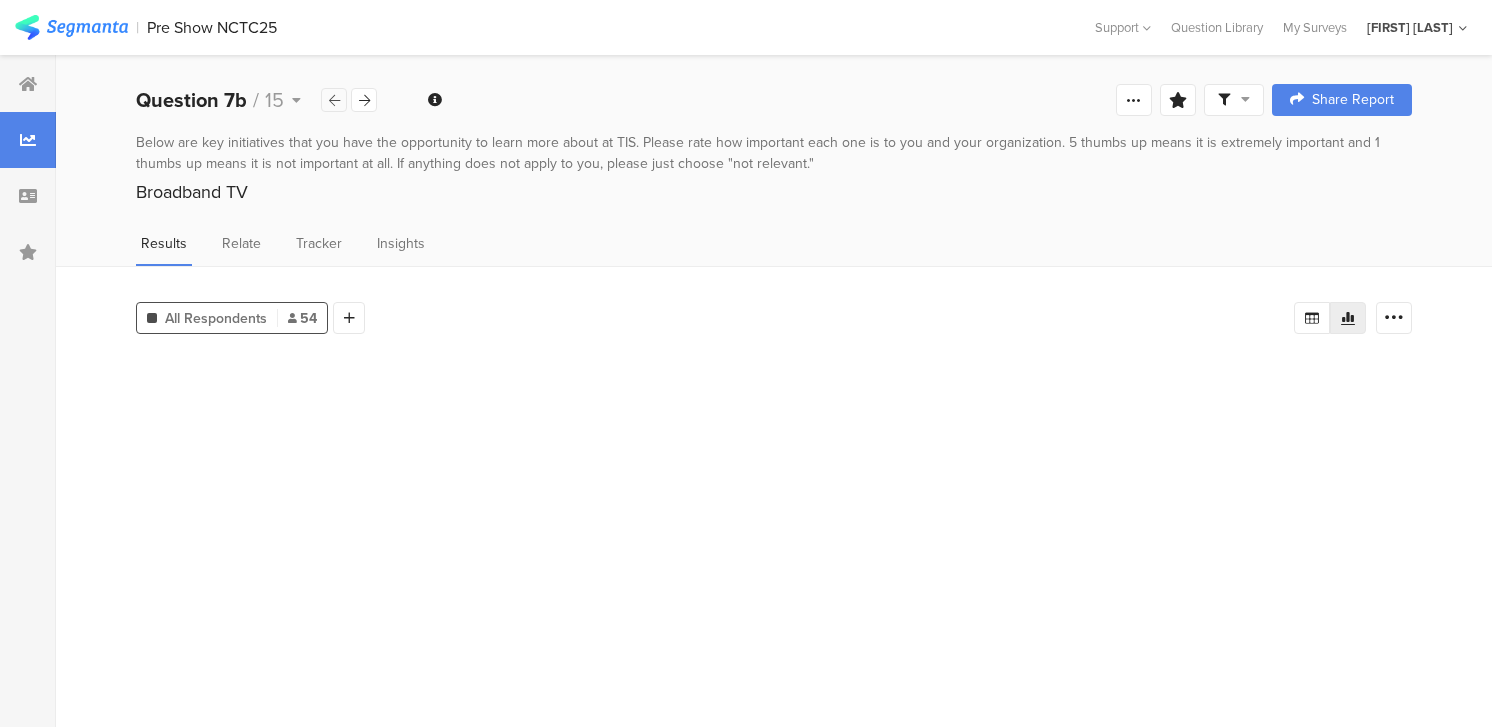 click at bounding box center [334, 100] 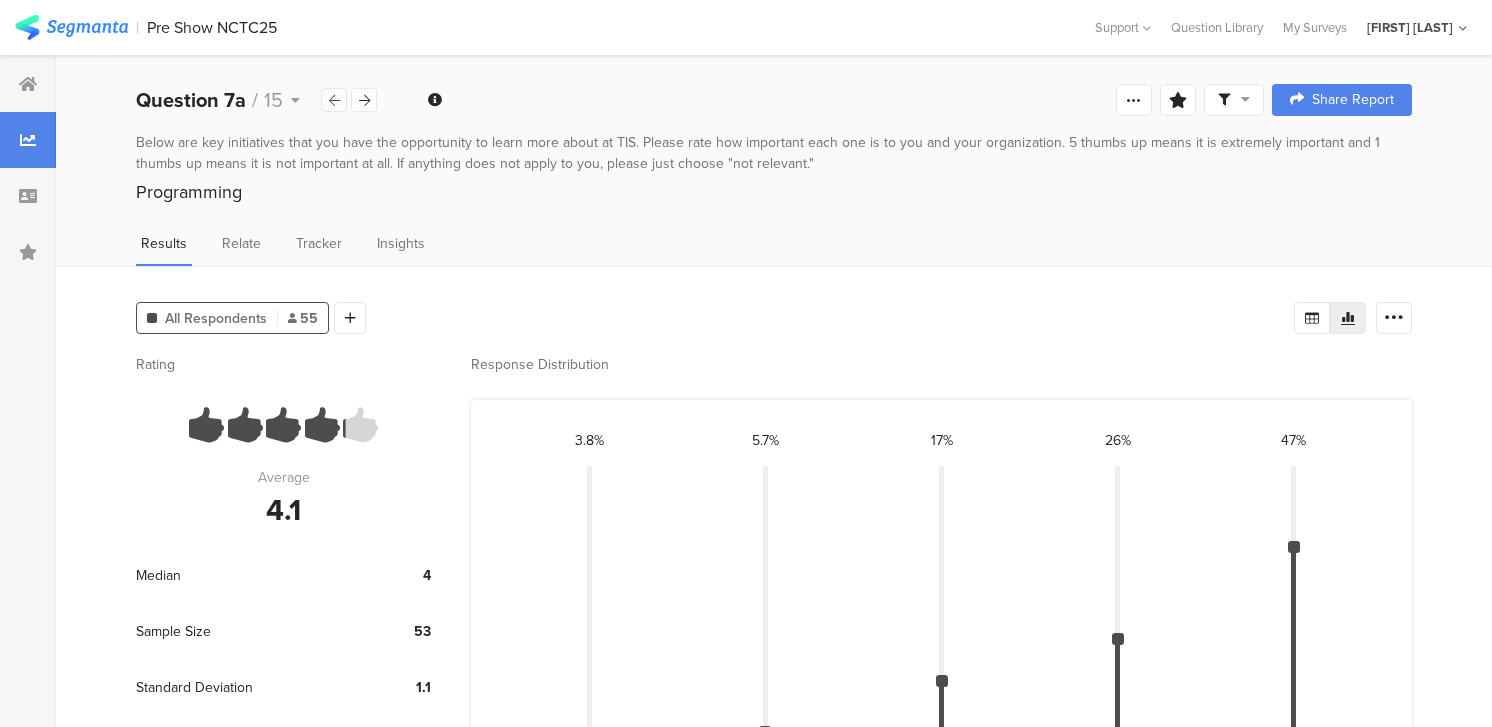 click at bounding box center [334, 100] 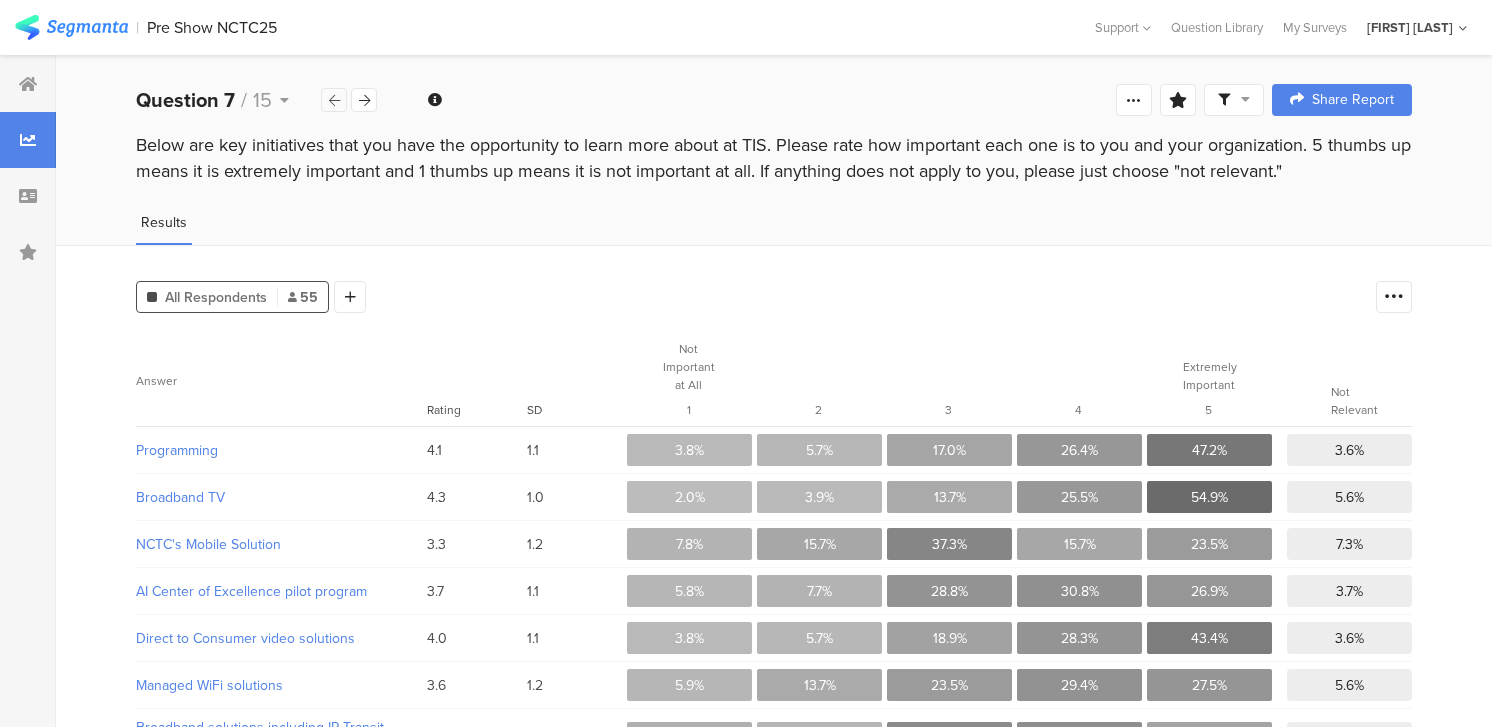 click at bounding box center (334, 100) 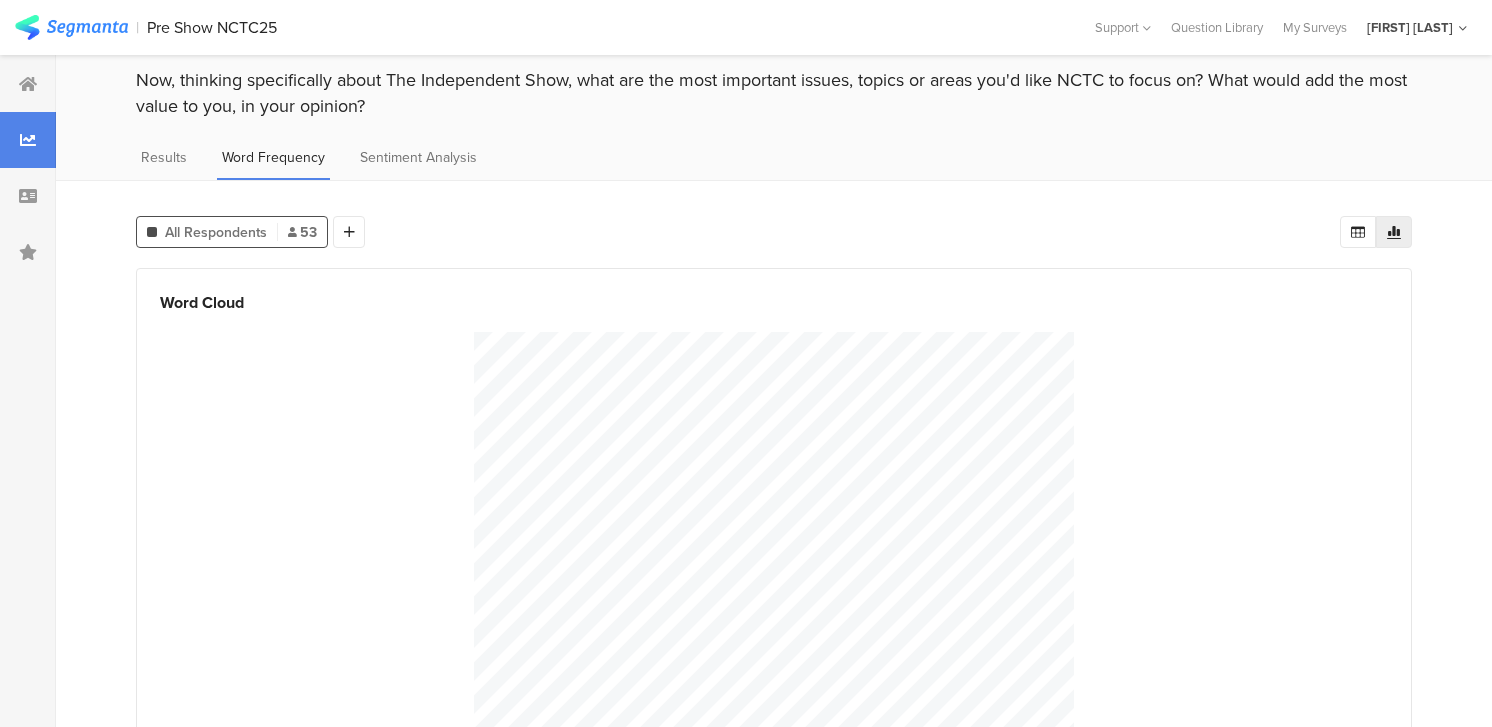 scroll, scrollTop: 0, scrollLeft: 0, axis: both 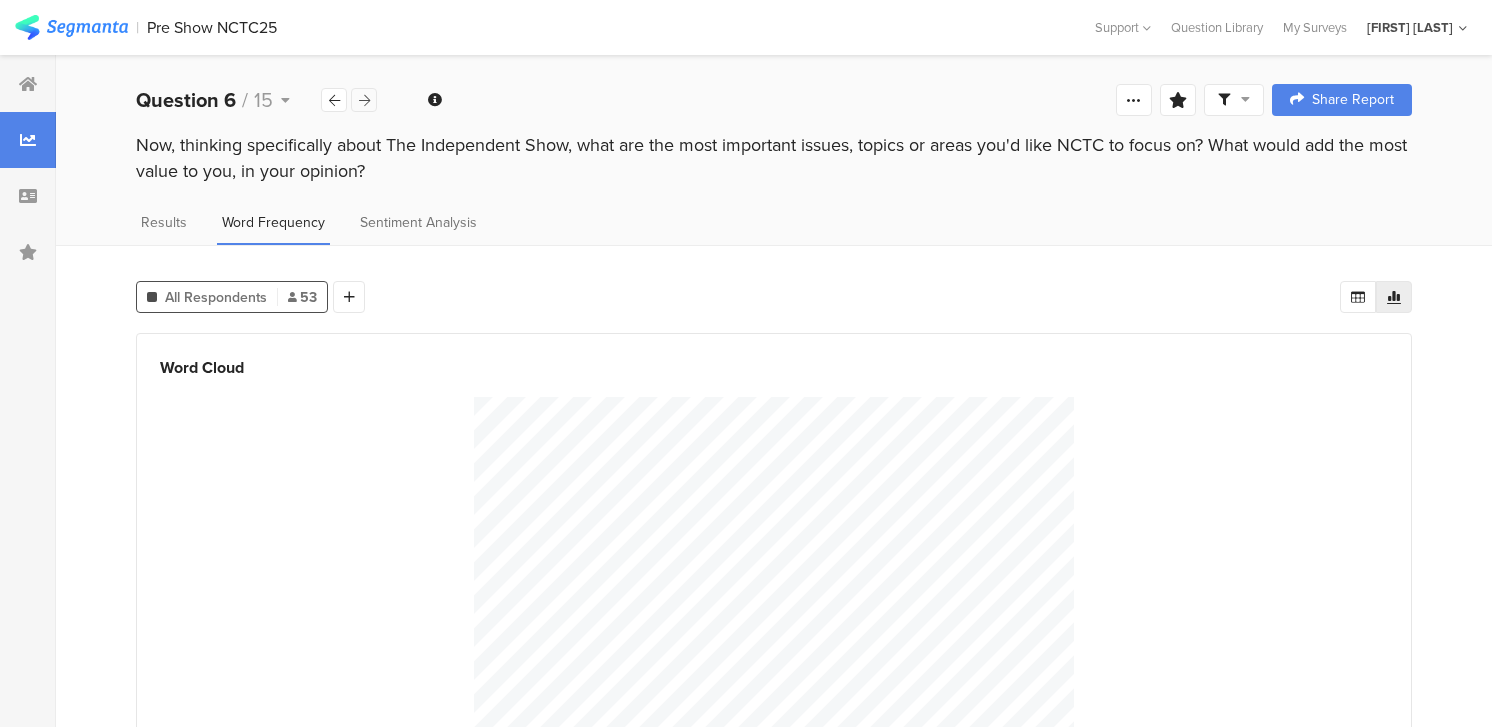 click at bounding box center [364, 100] 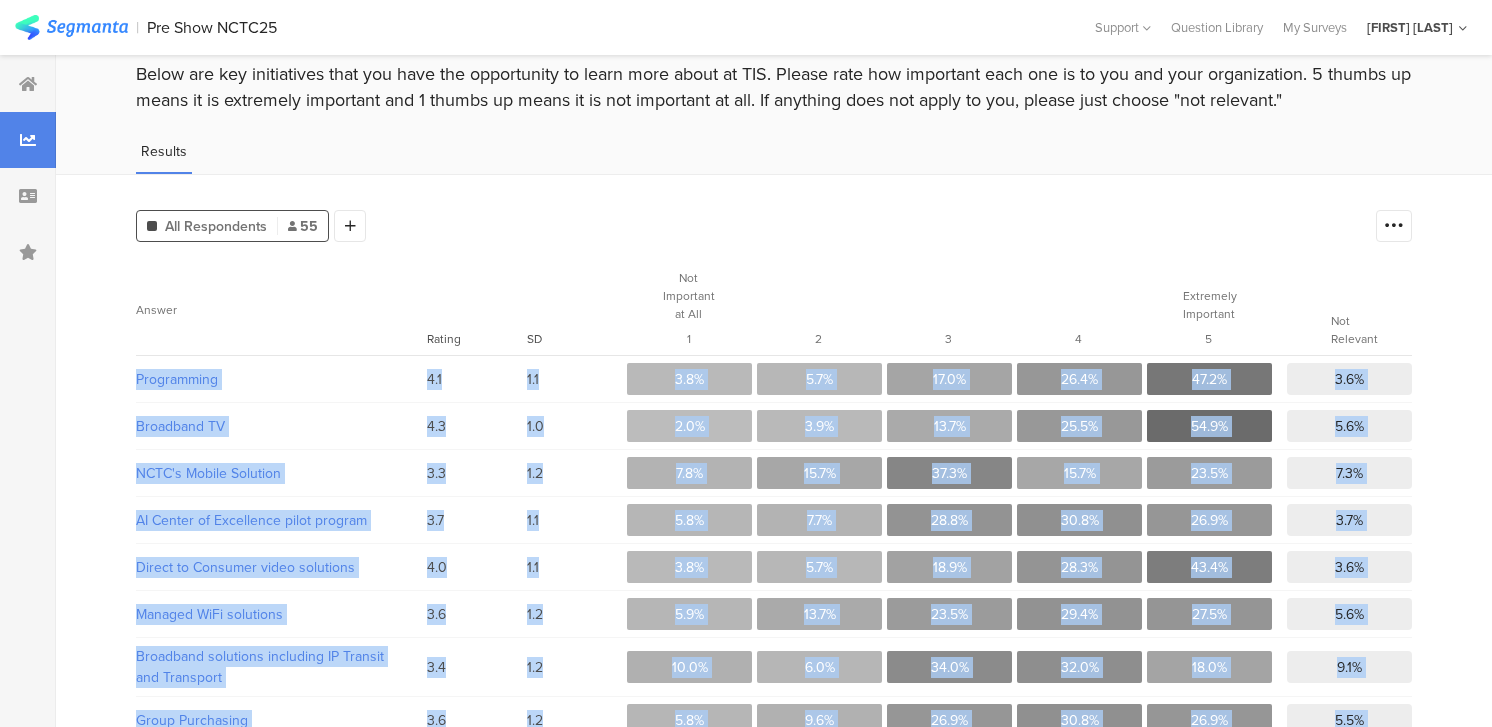 scroll, scrollTop: 169, scrollLeft: 0, axis: vertical 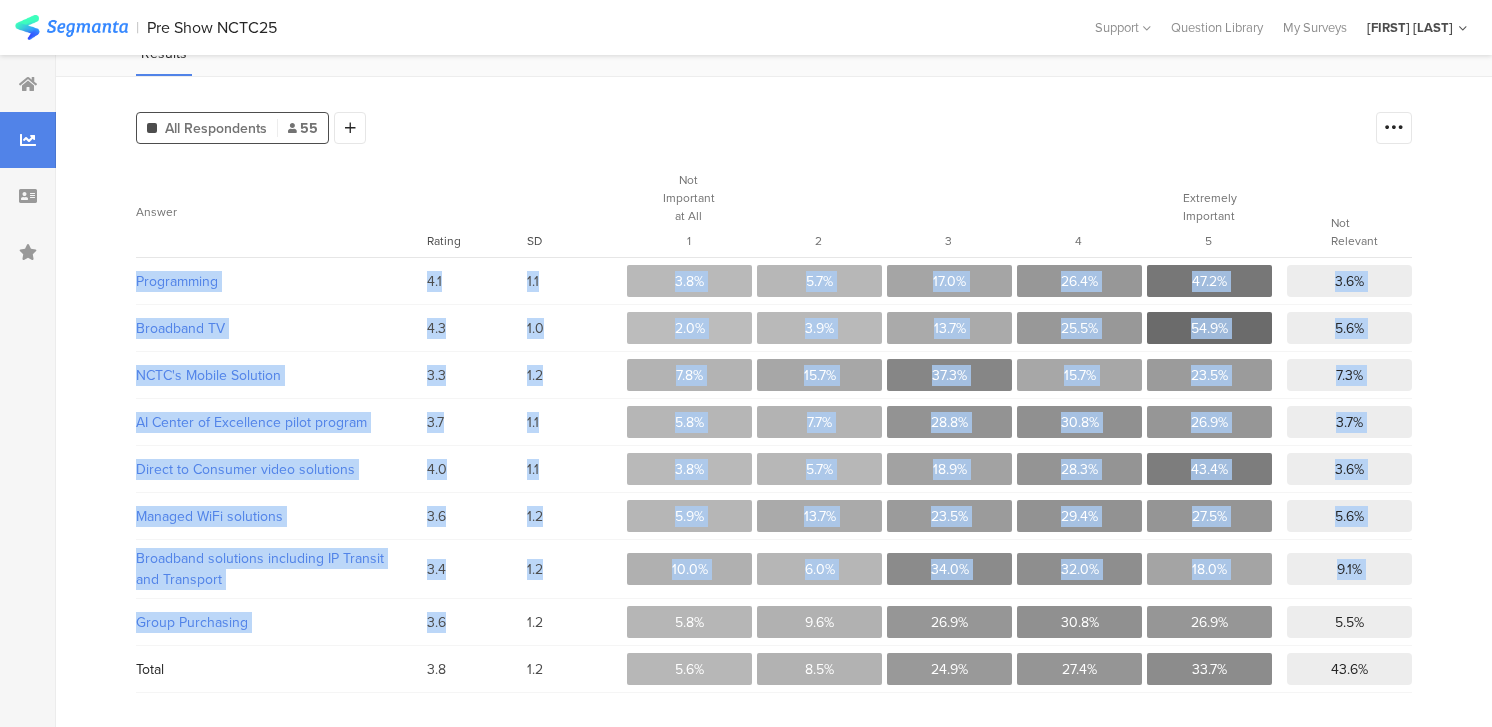 drag, startPoint x: 144, startPoint y: 437, endPoint x: 481, endPoint y: 619, distance: 383.00522 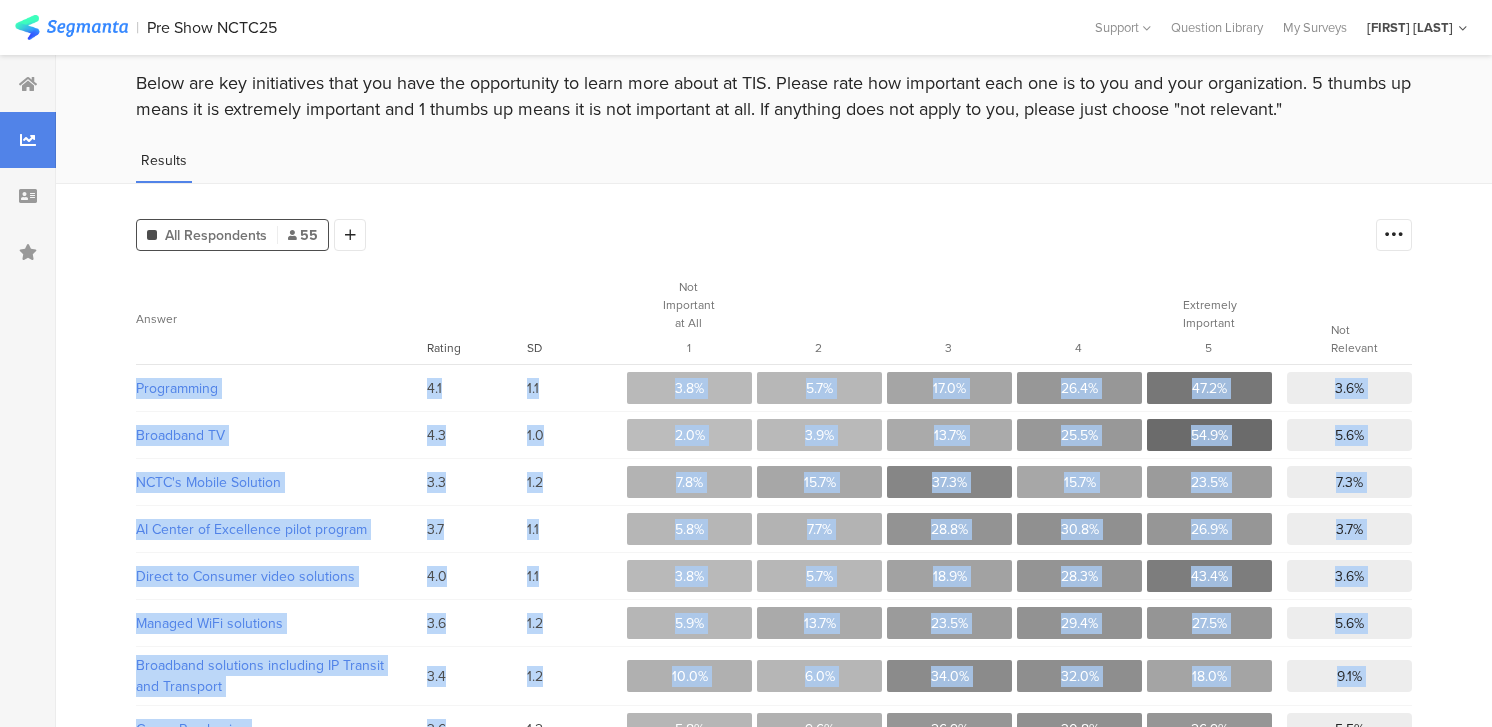 scroll, scrollTop: 0, scrollLeft: 0, axis: both 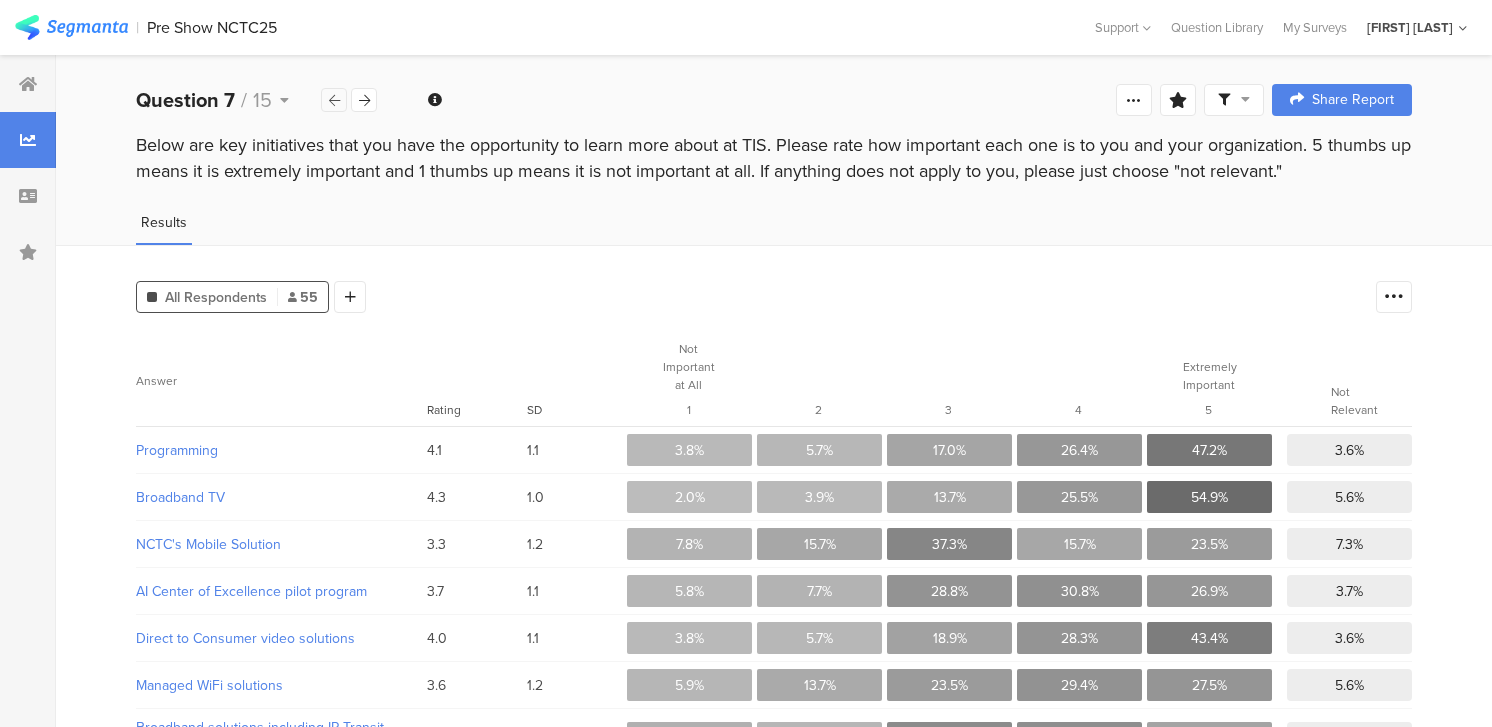 click at bounding box center [334, 100] 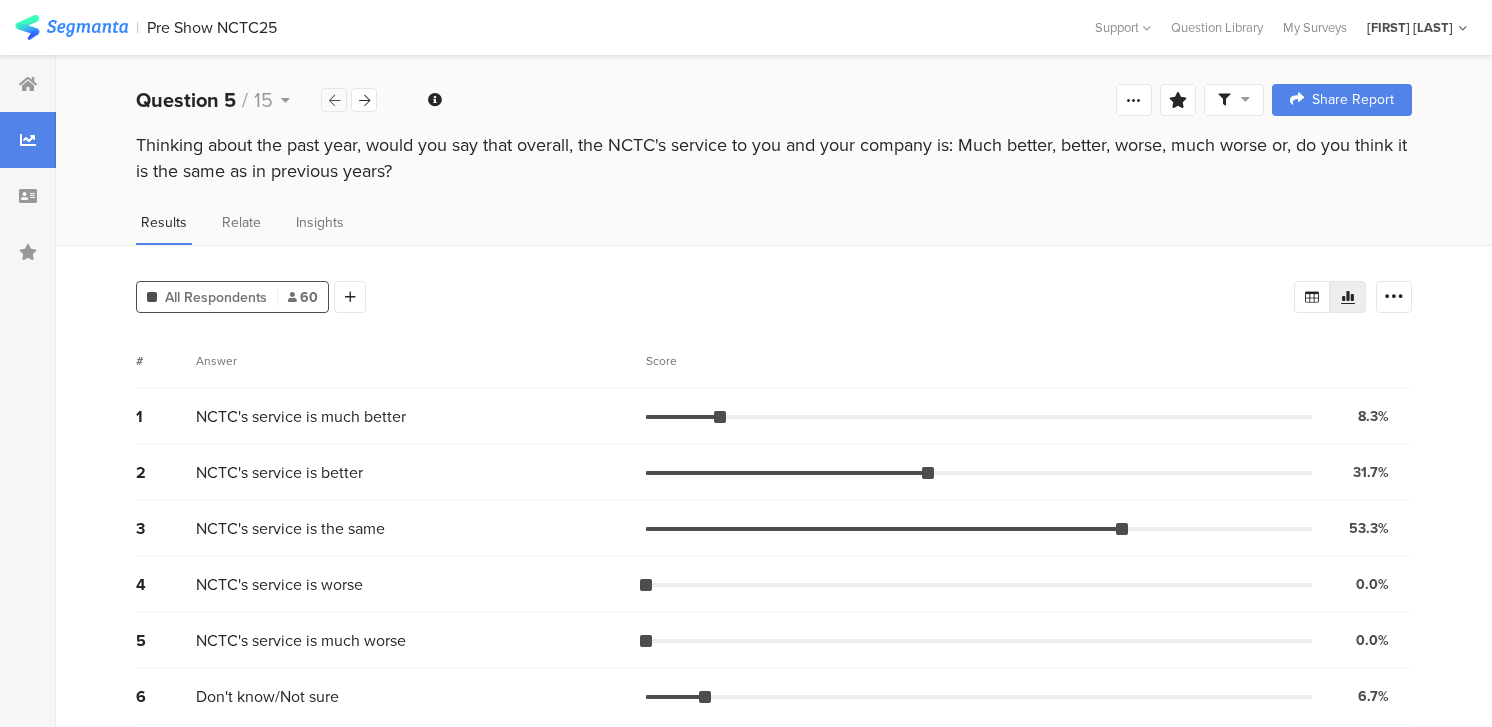 click at bounding box center (334, 100) 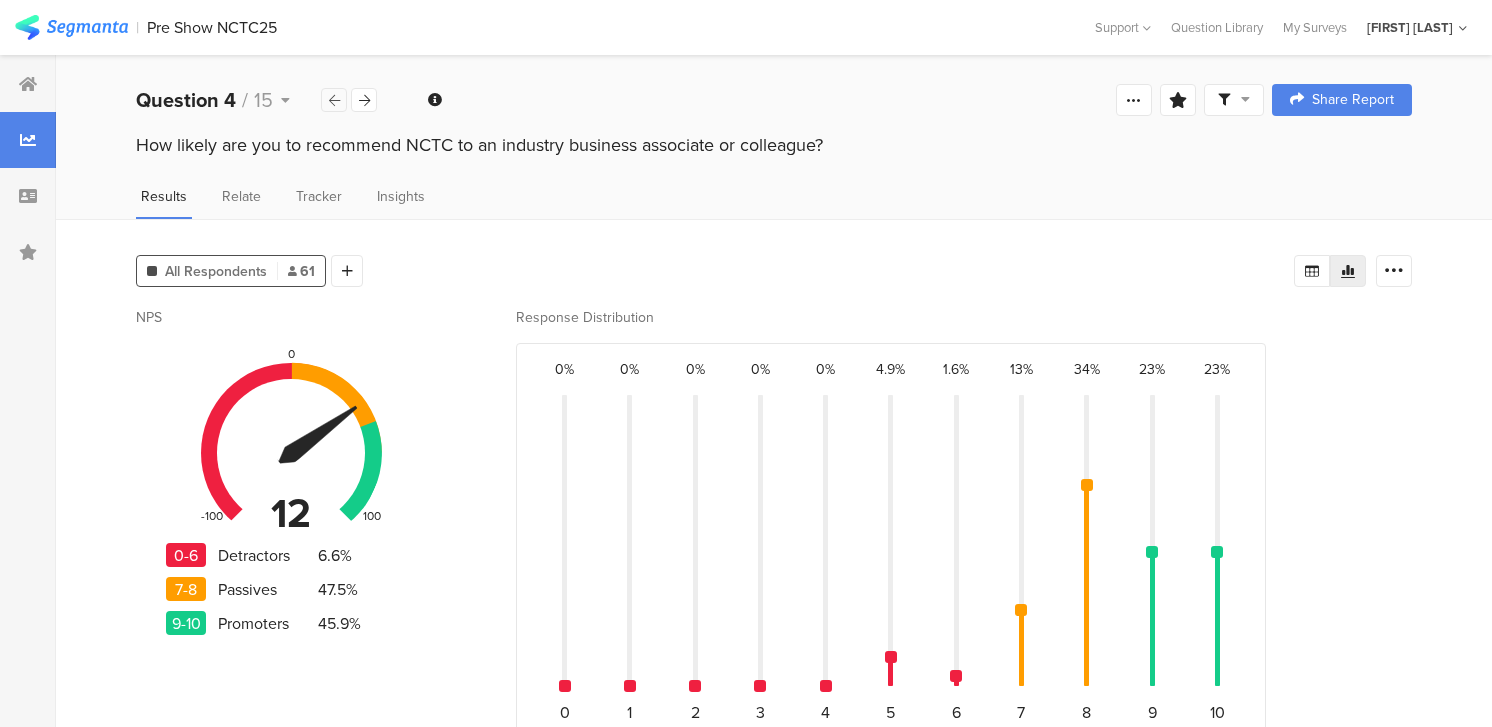 click at bounding box center (334, 100) 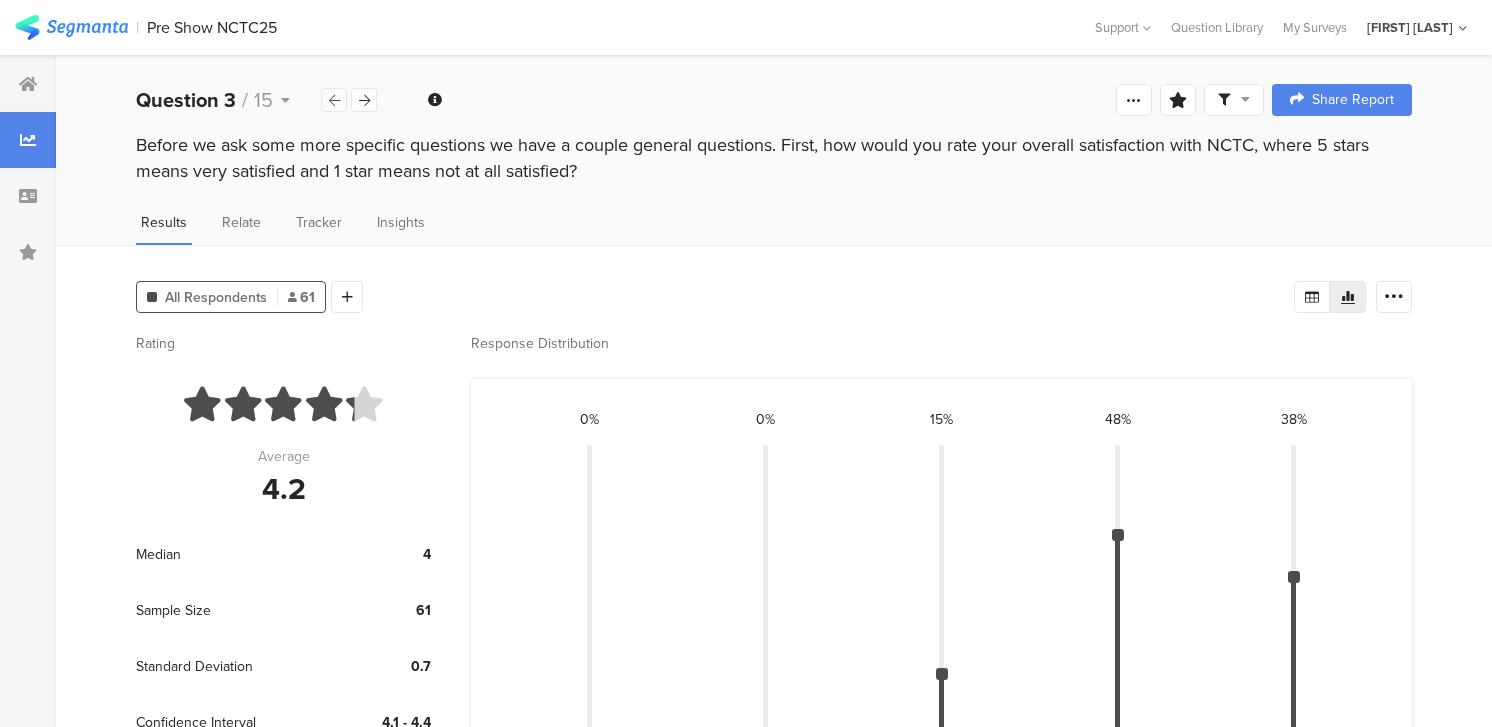 click at bounding box center [334, 100] 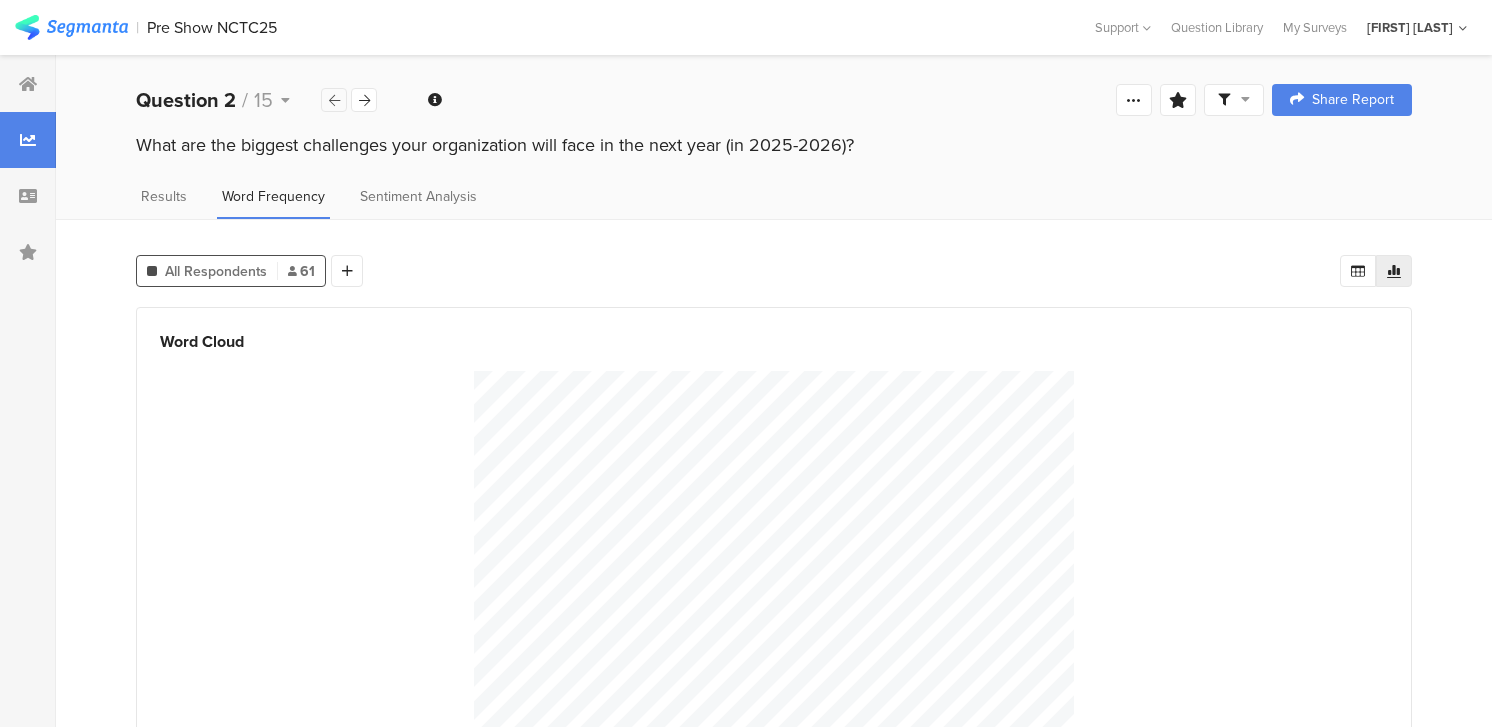 click at bounding box center [334, 100] 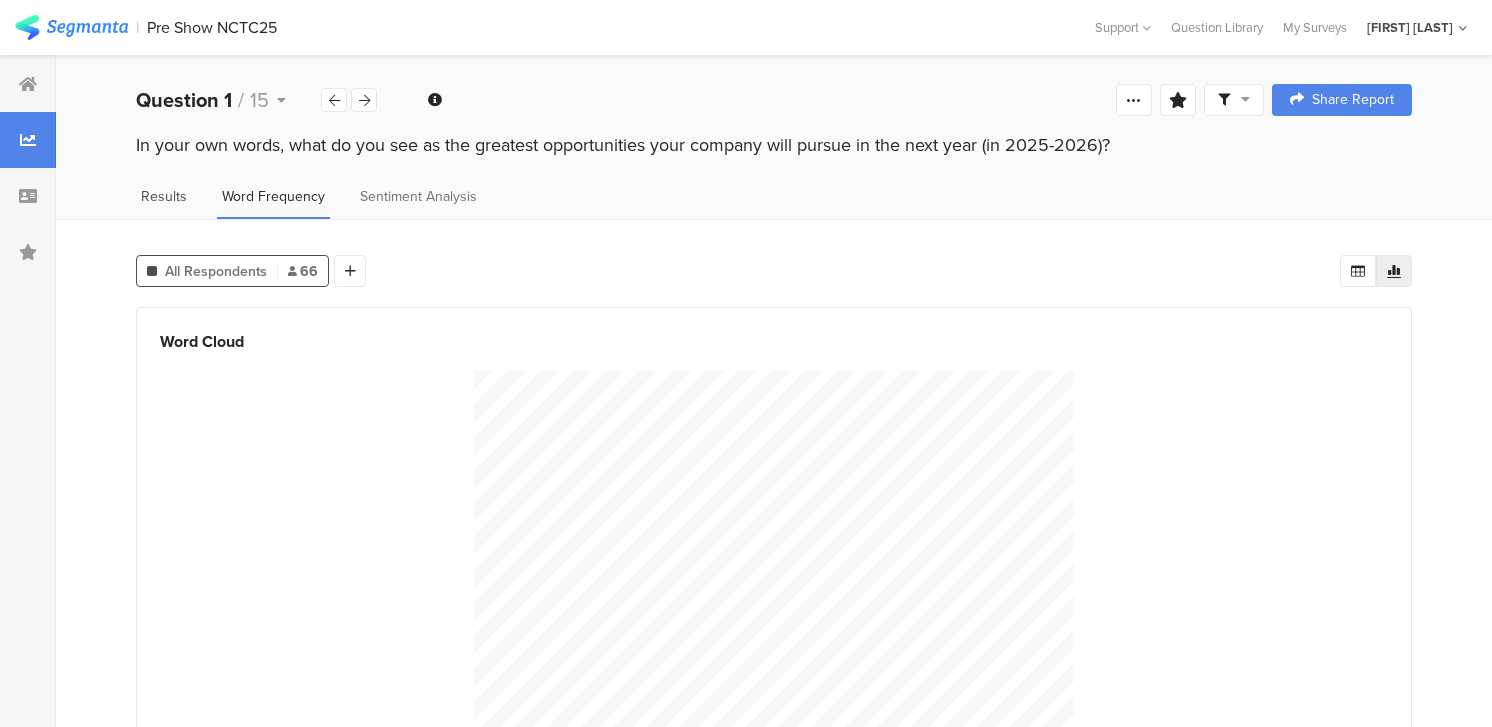 click on "Results" at bounding box center [164, 196] 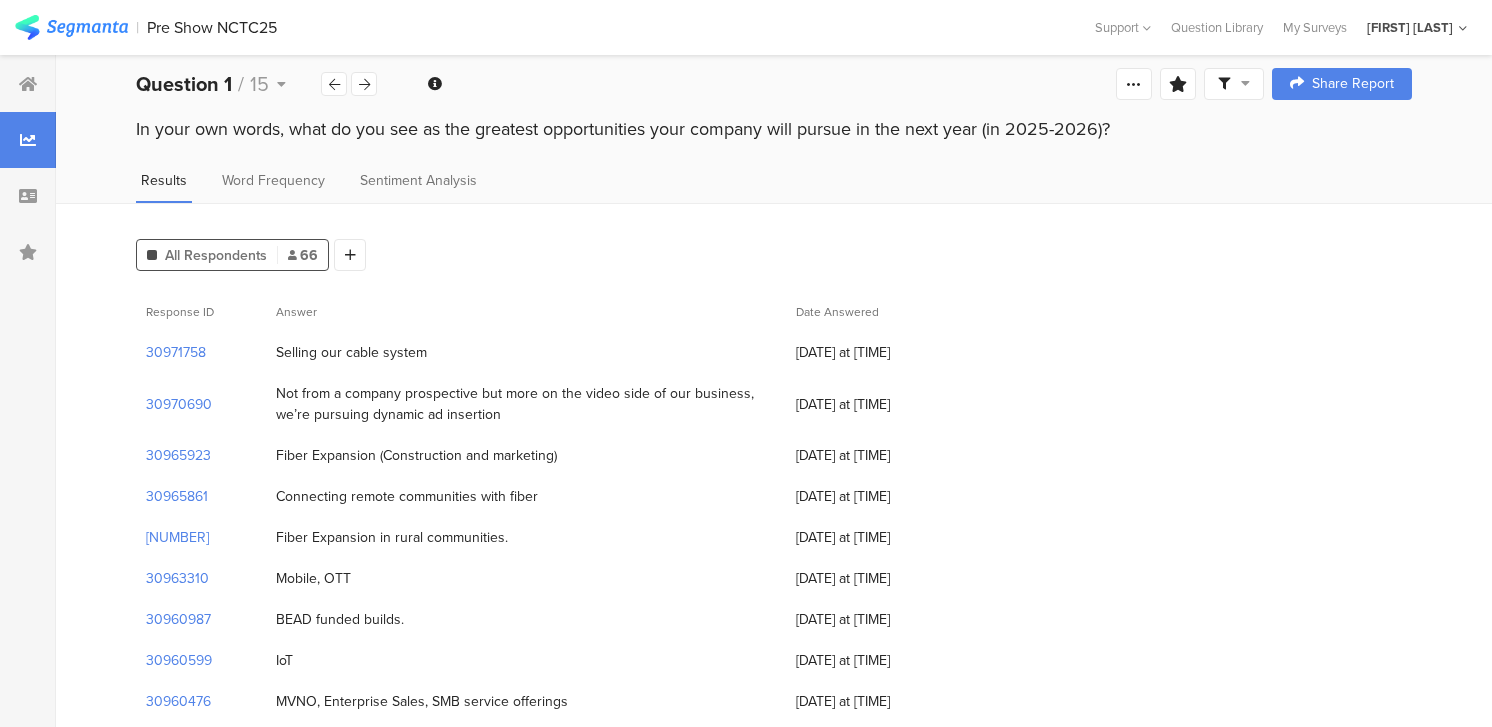 scroll, scrollTop: 0, scrollLeft: 0, axis: both 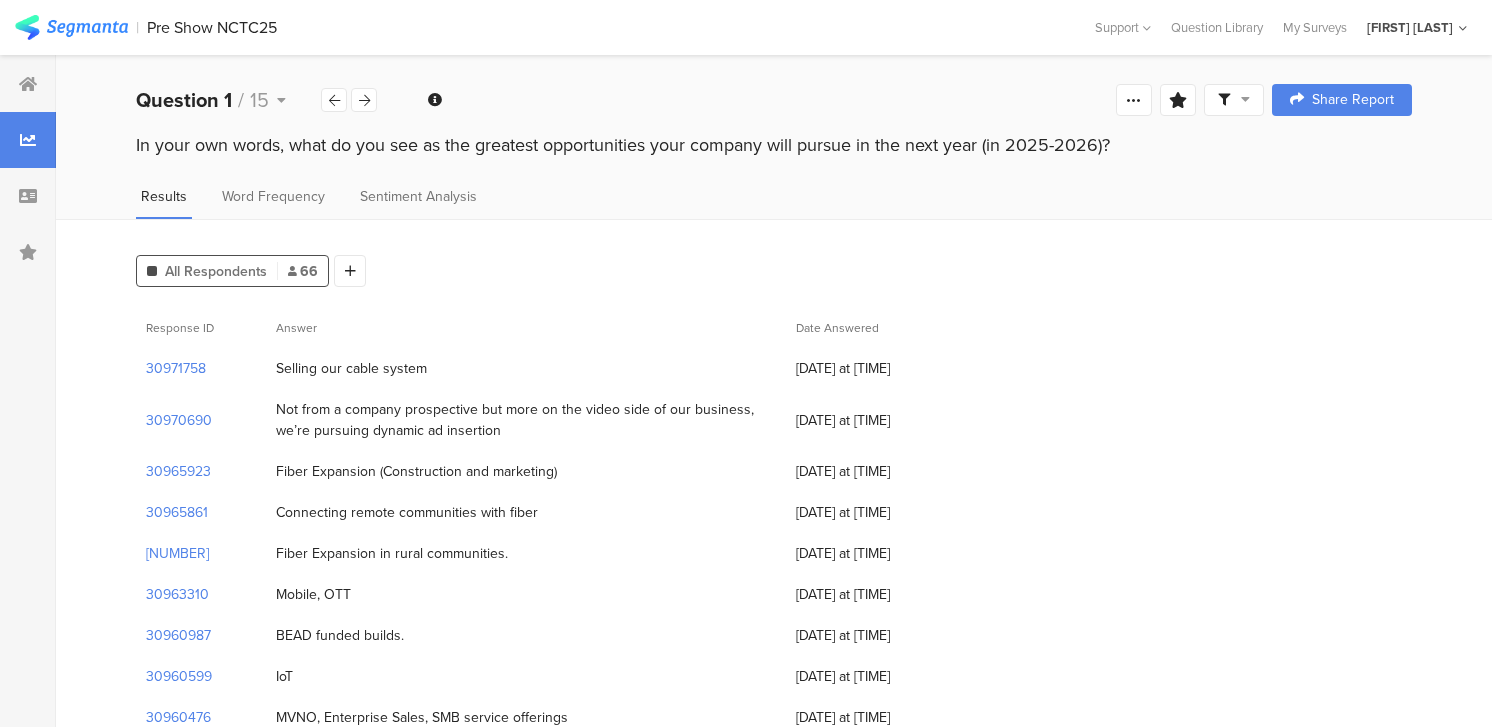 click on "30971758" at bounding box center (201, 368) 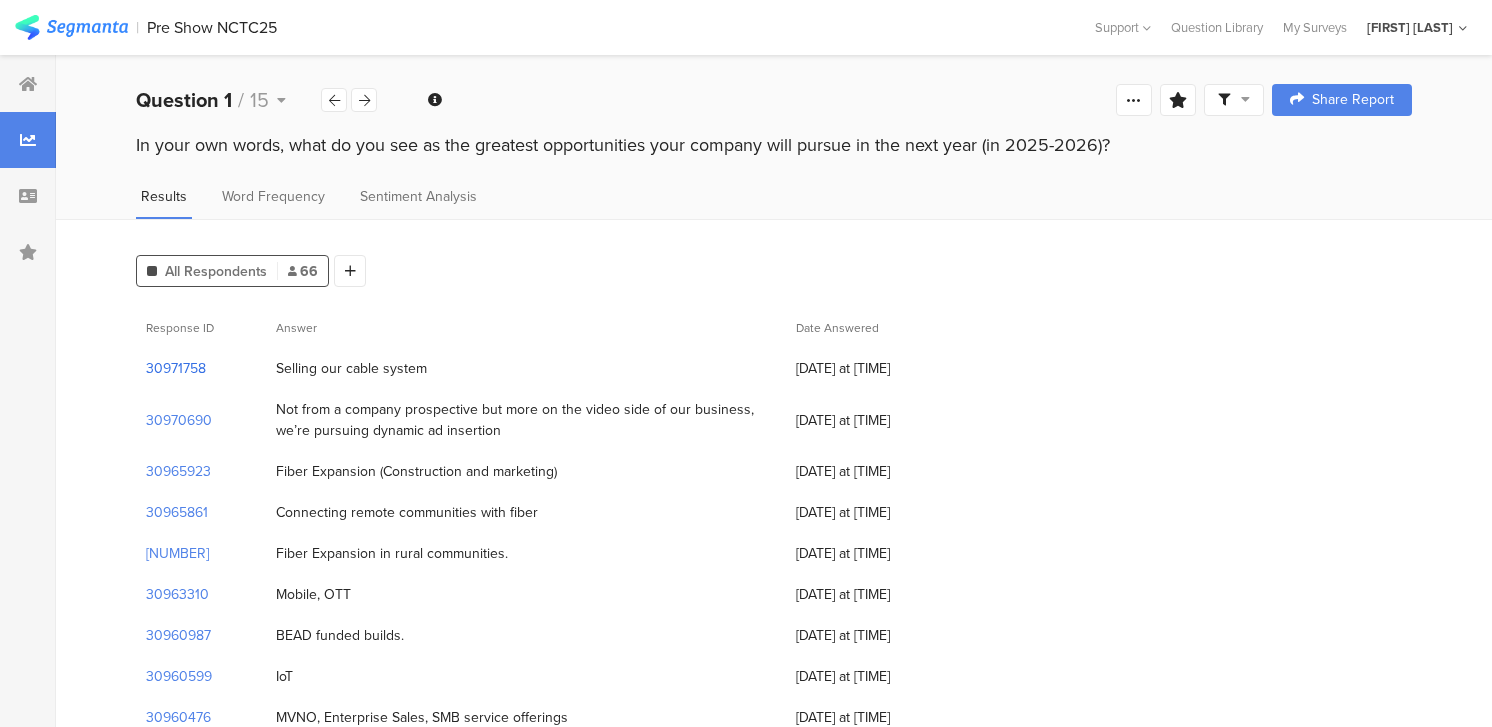 click on "30971758" at bounding box center [176, 368] 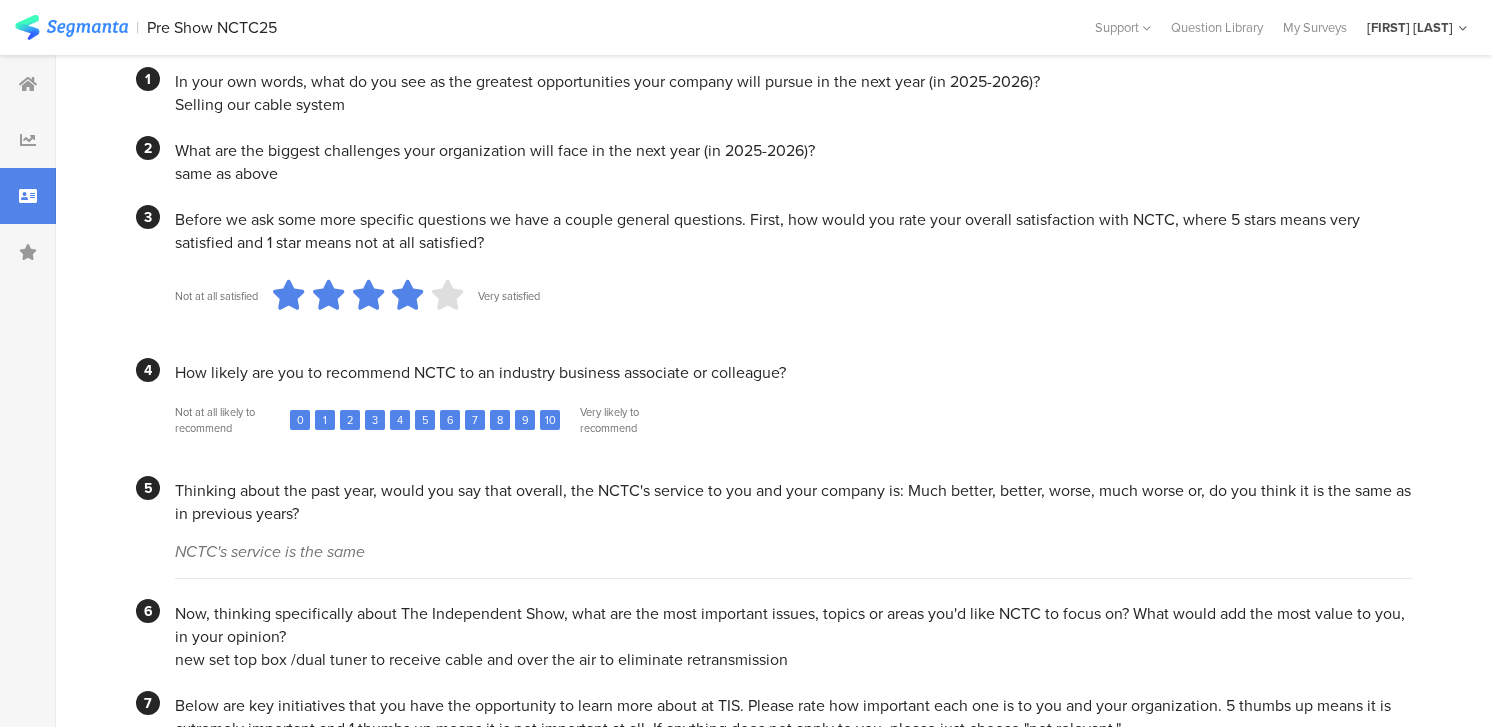 scroll, scrollTop: 0, scrollLeft: 0, axis: both 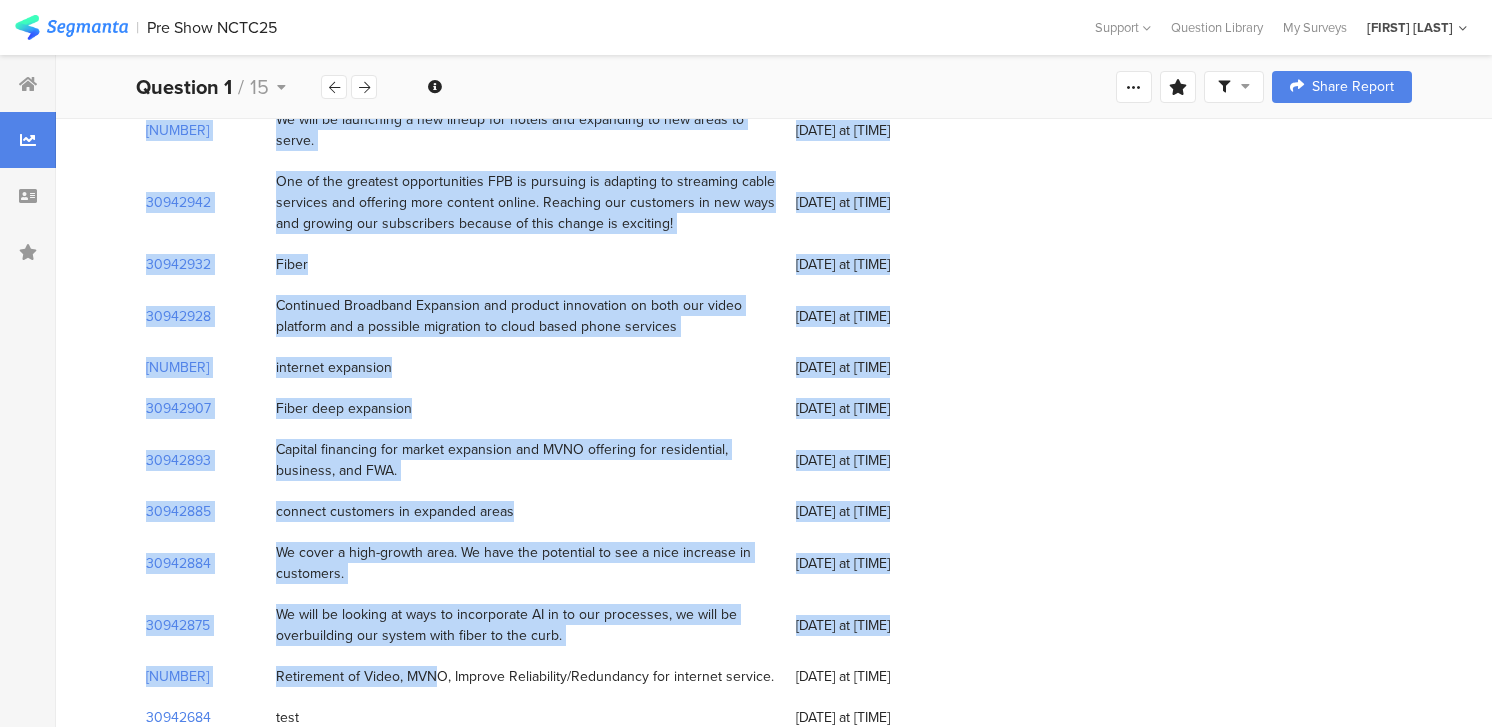 drag, startPoint x: 276, startPoint y: 307, endPoint x: 398, endPoint y: 630, distance: 345.27237 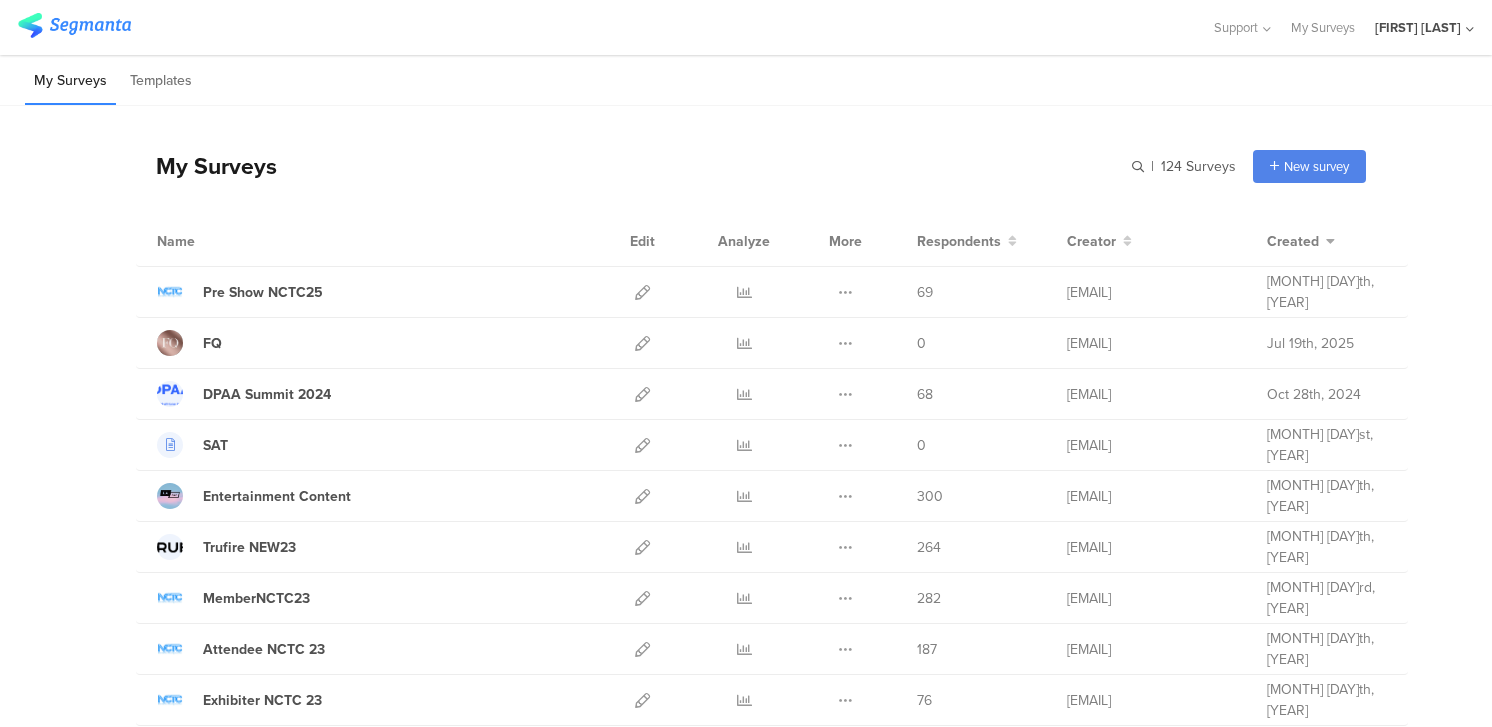 scroll, scrollTop: 0, scrollLeft: 0, axis: both 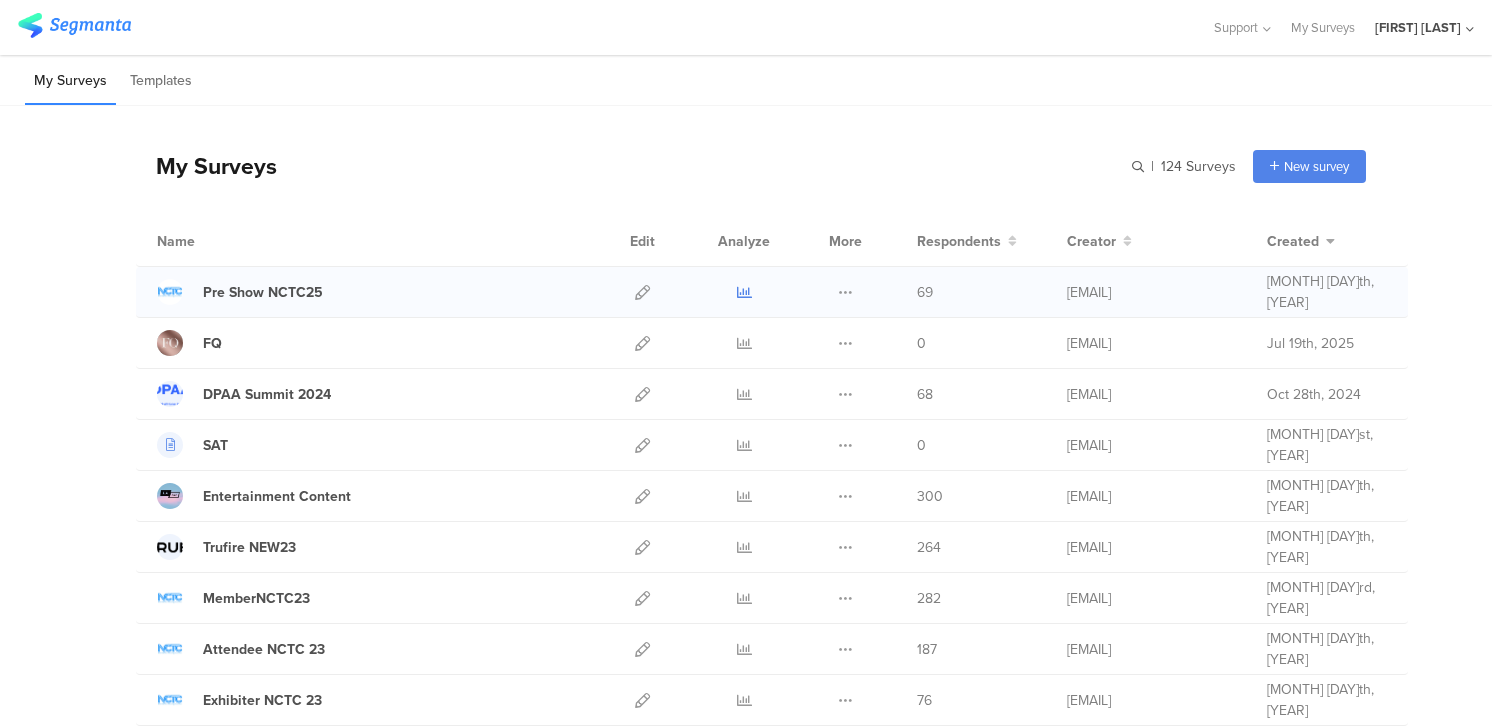 click at bounding box center [744, 292] 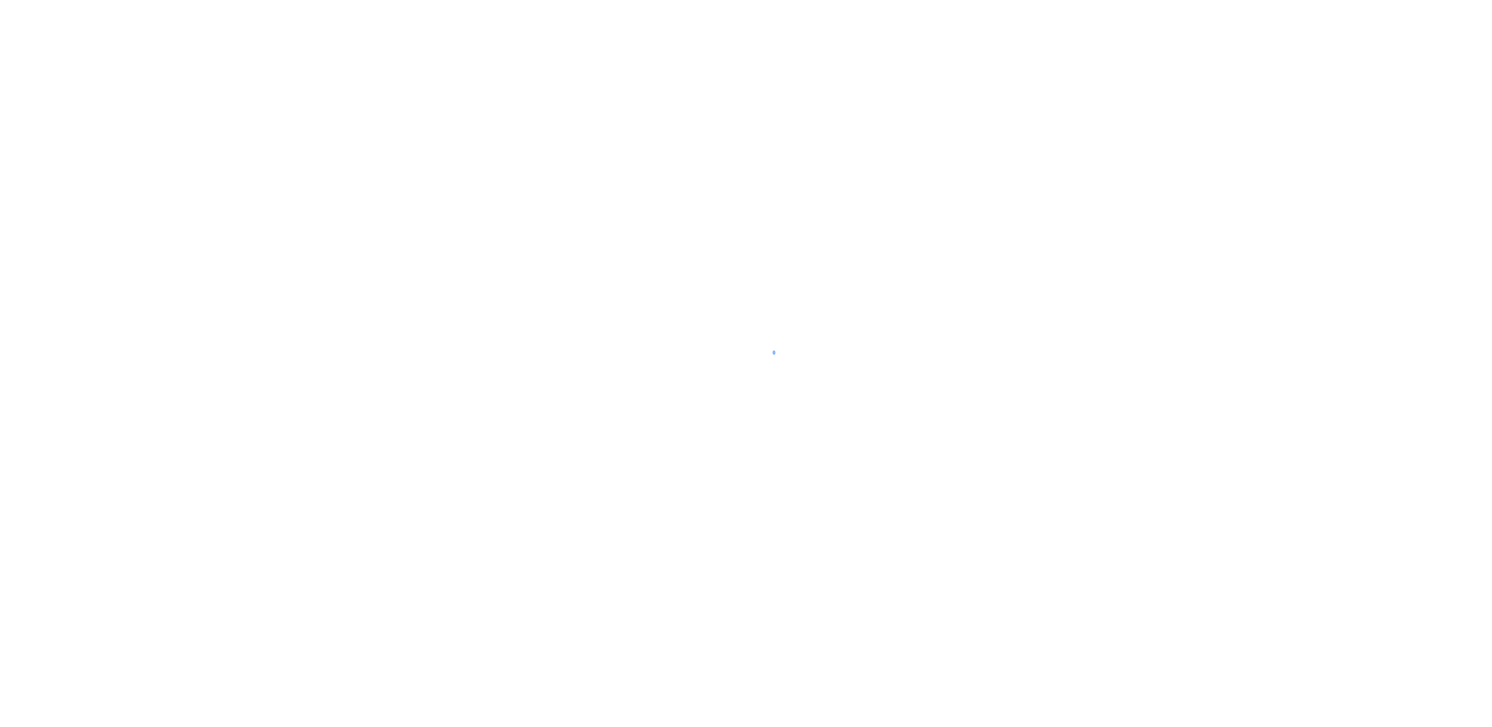 scroll, scrollTop: 0, scrollLeft: 0, axis: both 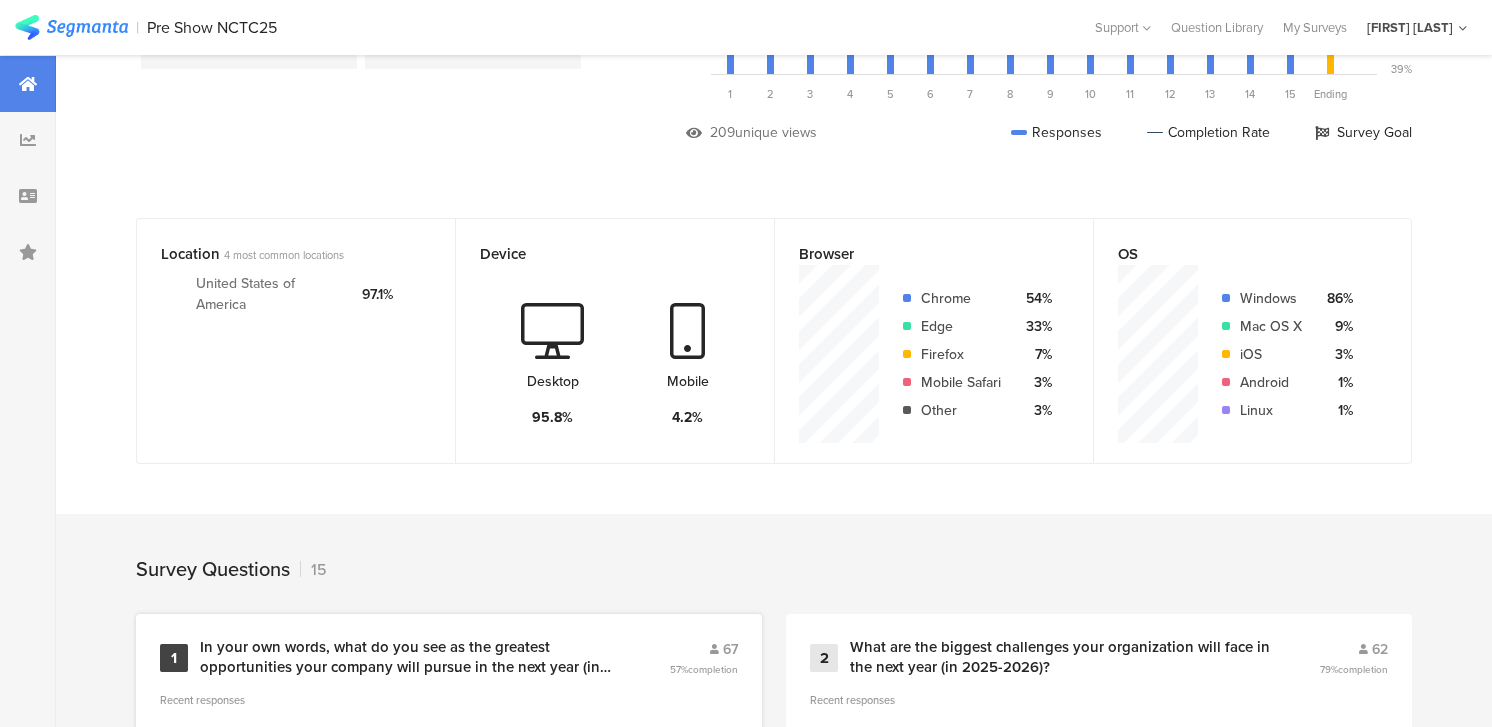click on "In your own words, what do you see as the greatest opportunities your company will pursue in the next year (in 2025-2026)?" at bounding box center [410, 657] 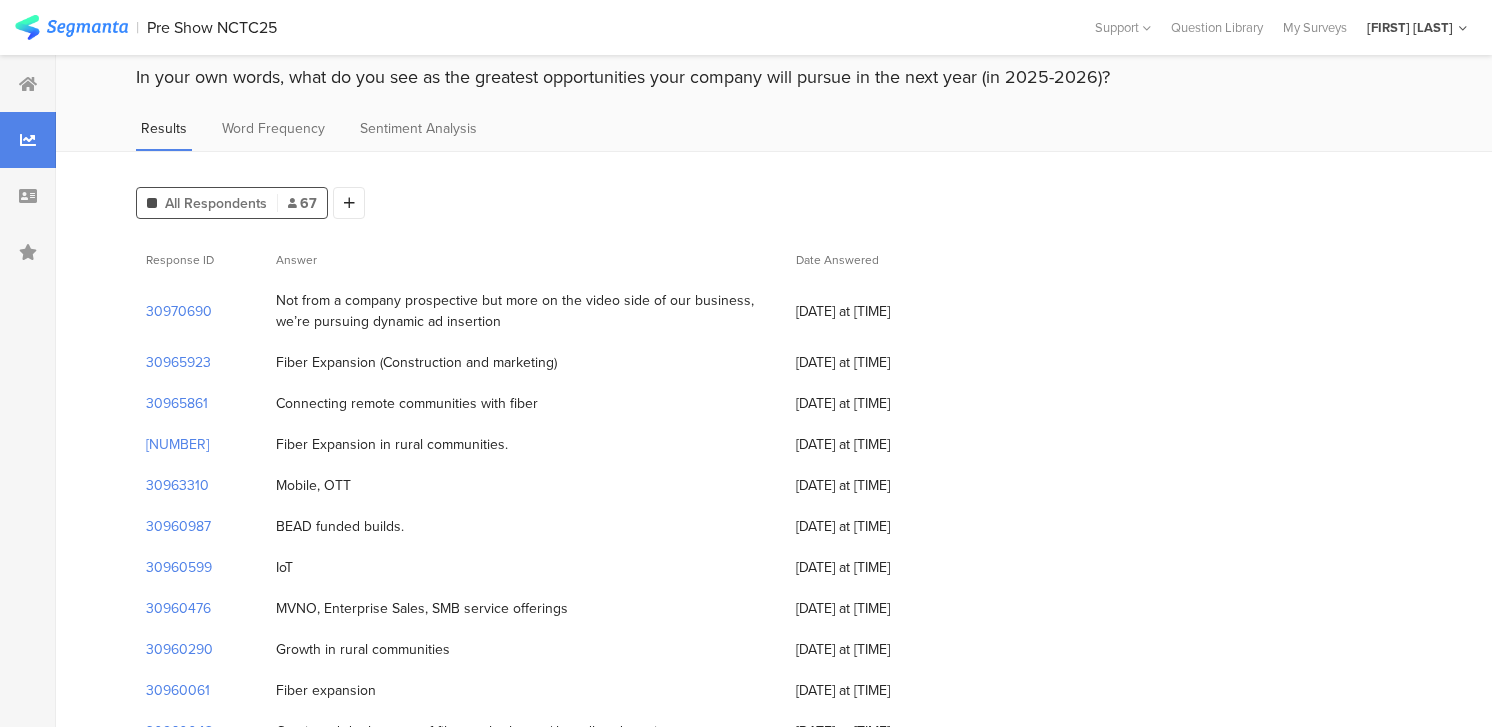 scroll, scrollTop: 91, scrollLeft: 0, axis: vertical 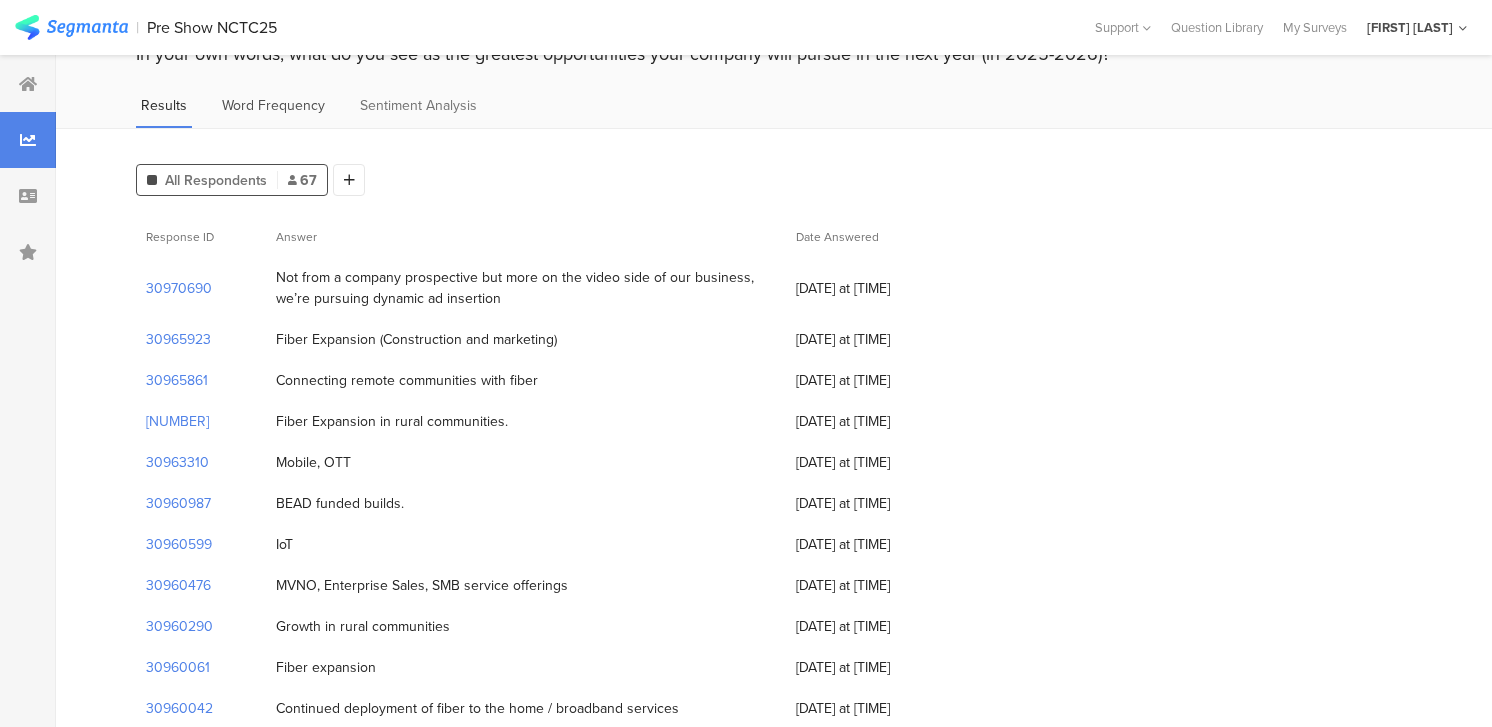 click on "Word Frequency" at bounding box center [273, 105] 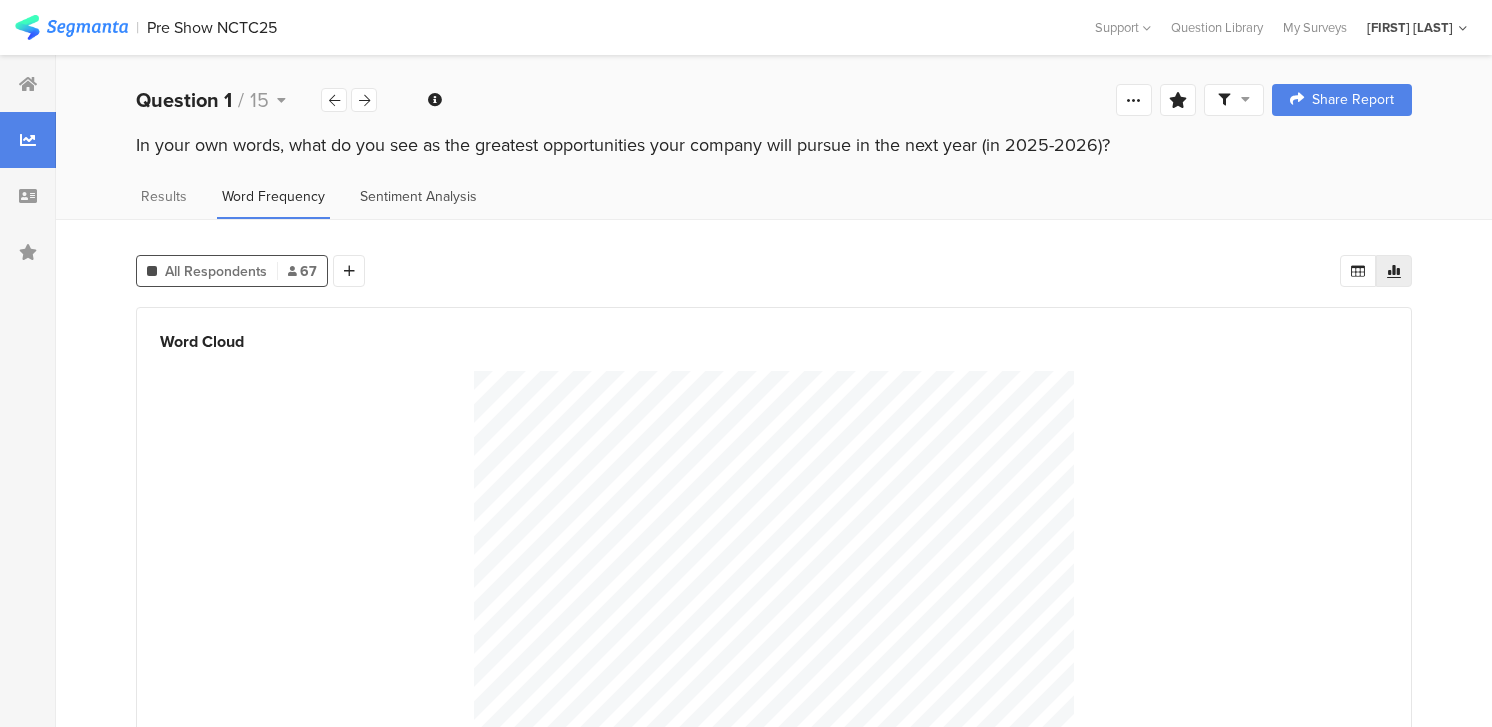 click on "Sentiment Analysis" at bounding box center [418, 196] 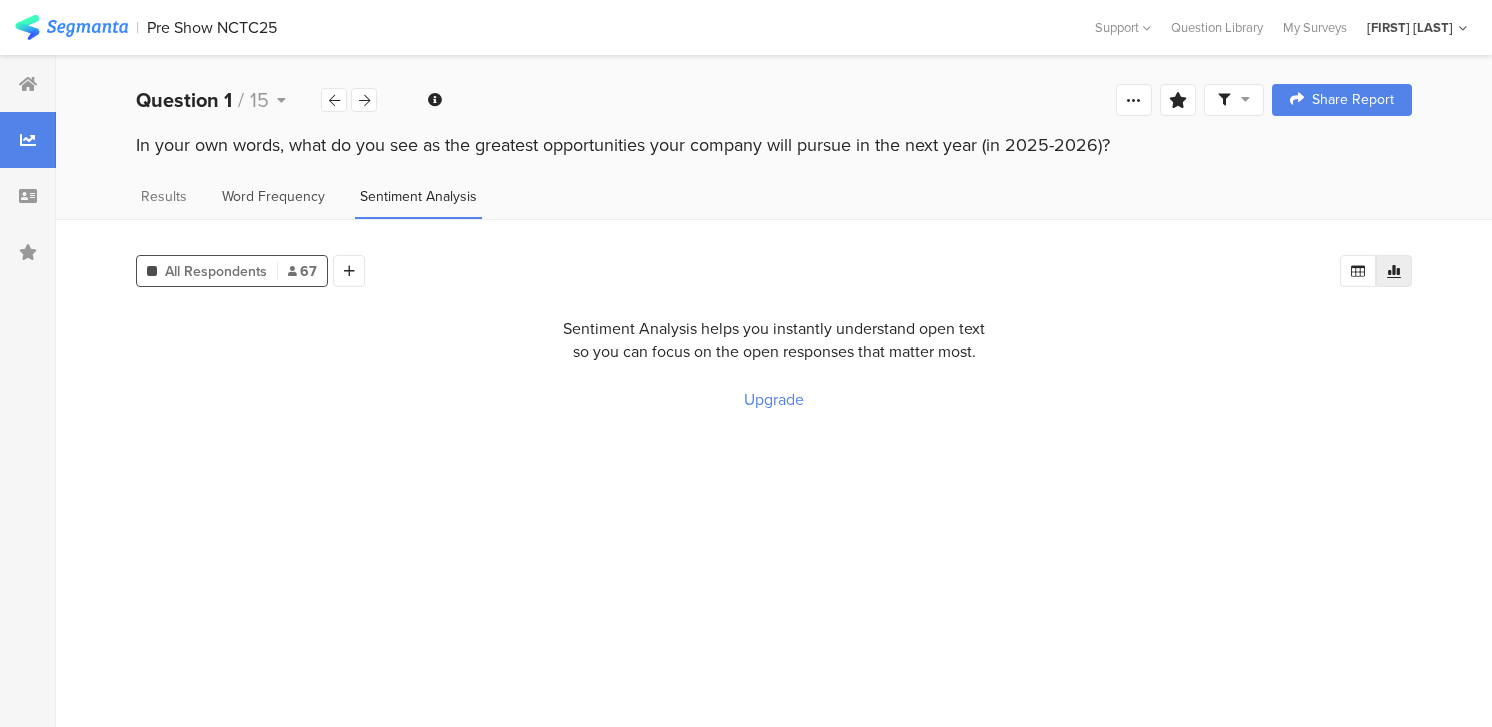 click on "Word Frequency" at bounding box center [273, 196] 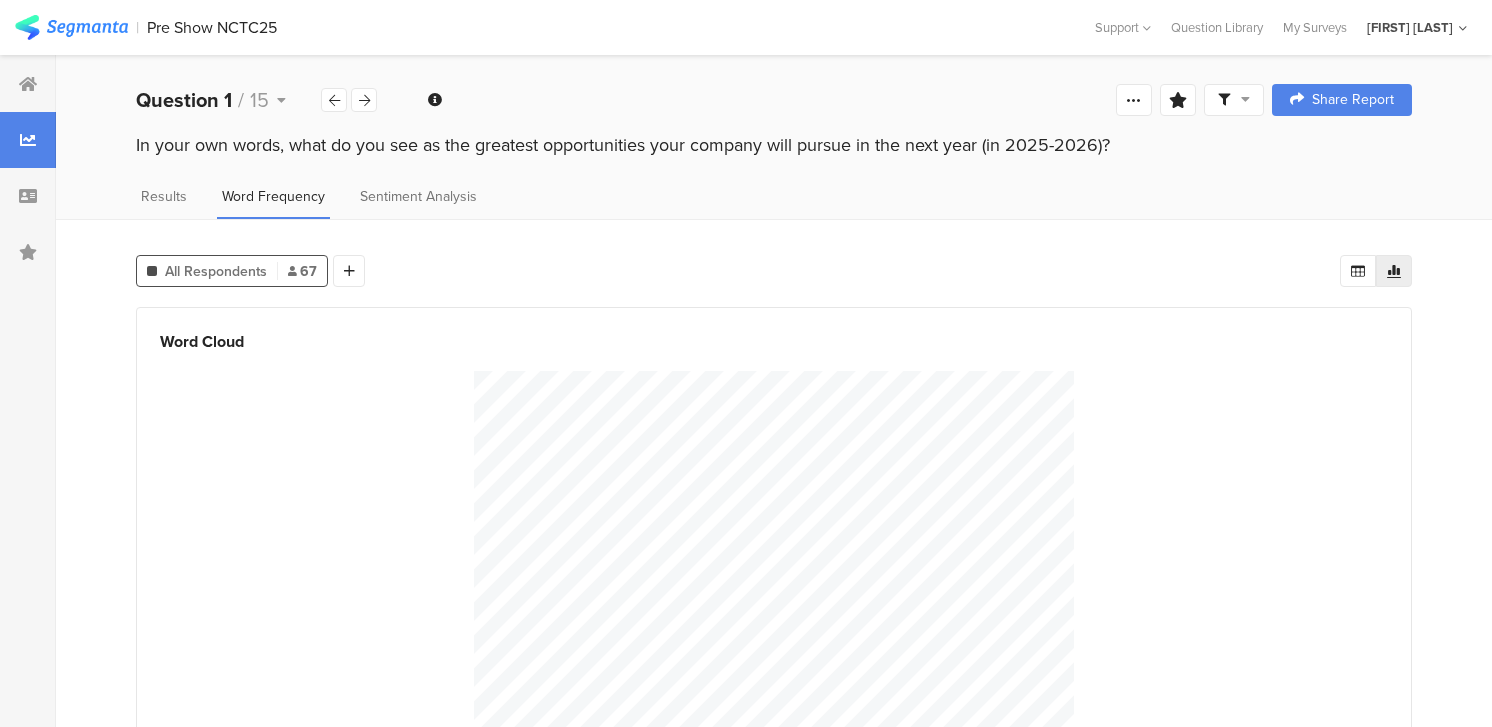 scroll, scrollTop: 95, scrollLeft: 0, axis: vertical 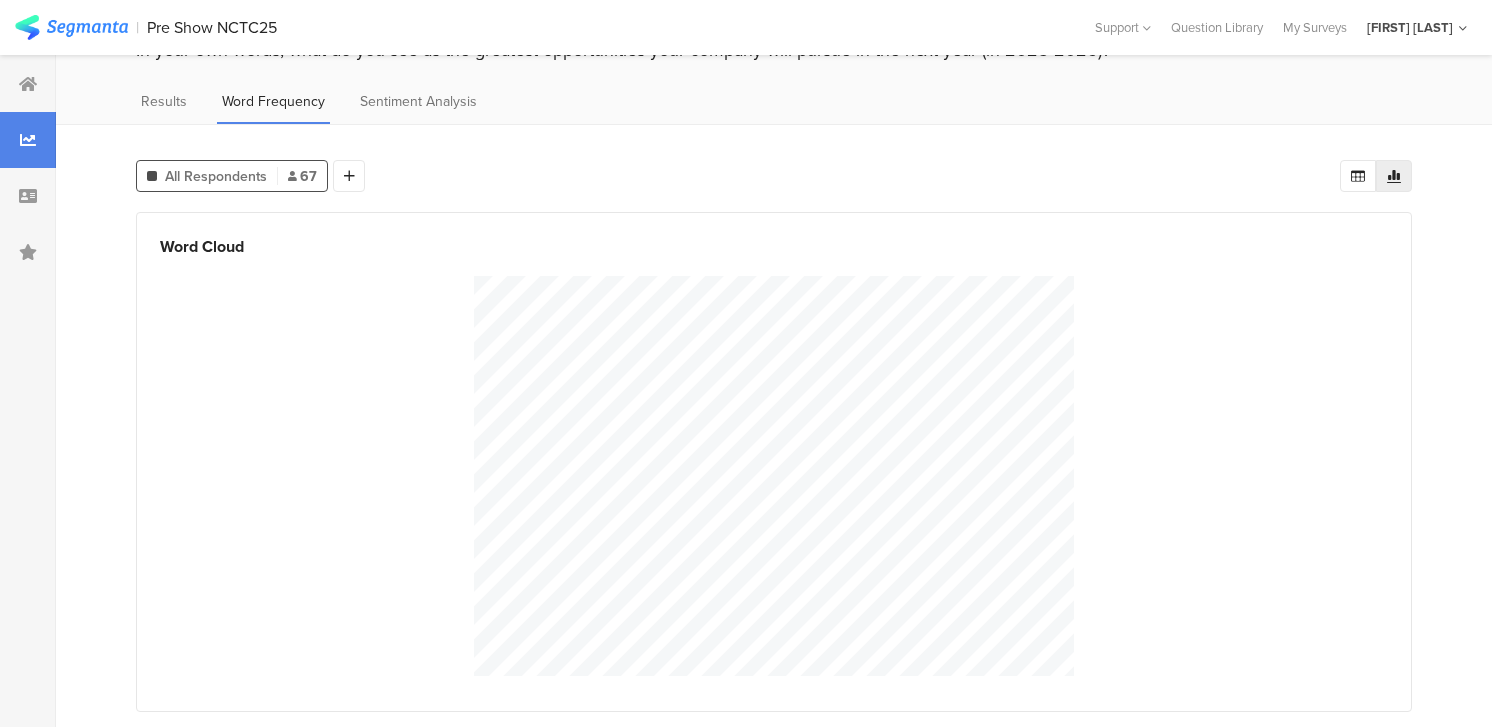 click on "Word Cloud" at bounding box center (774, 462) 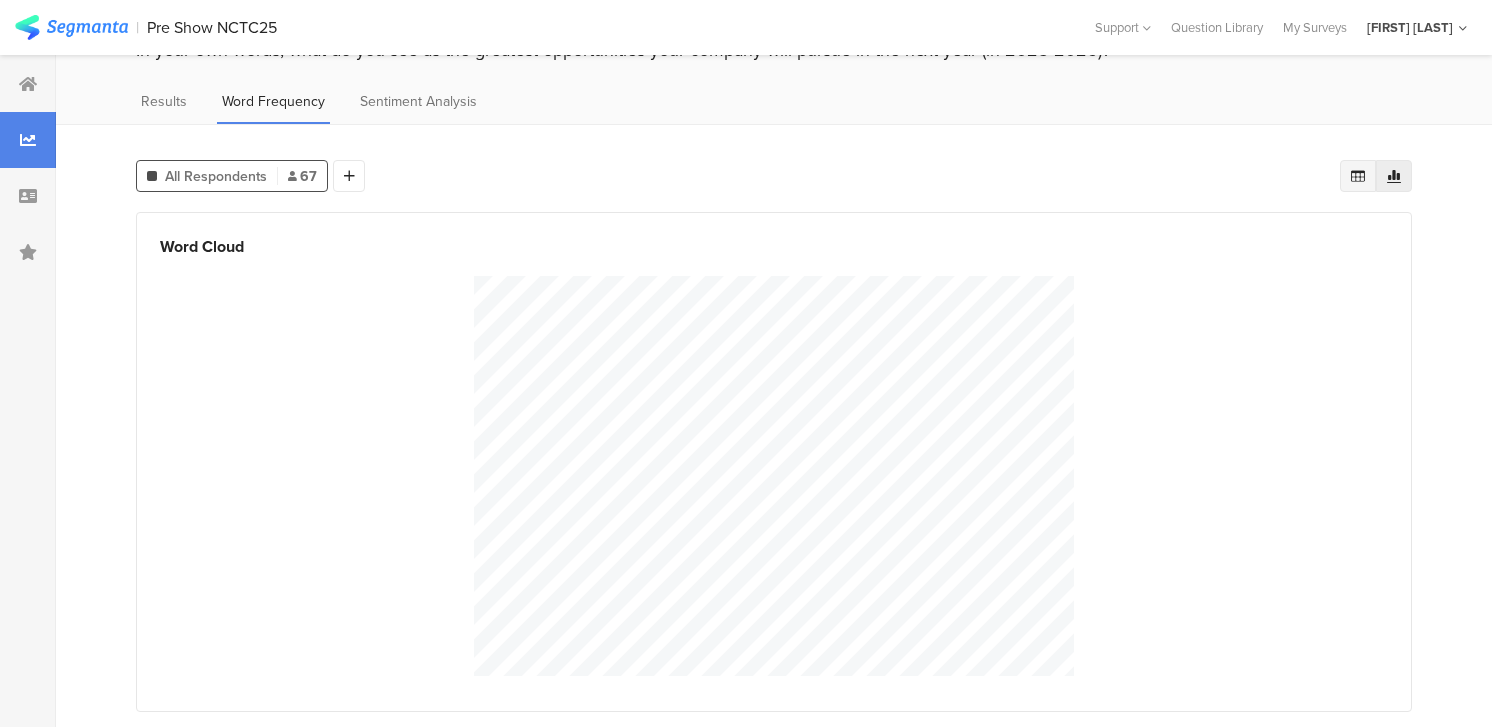 click at bounding box center [1358, 176] 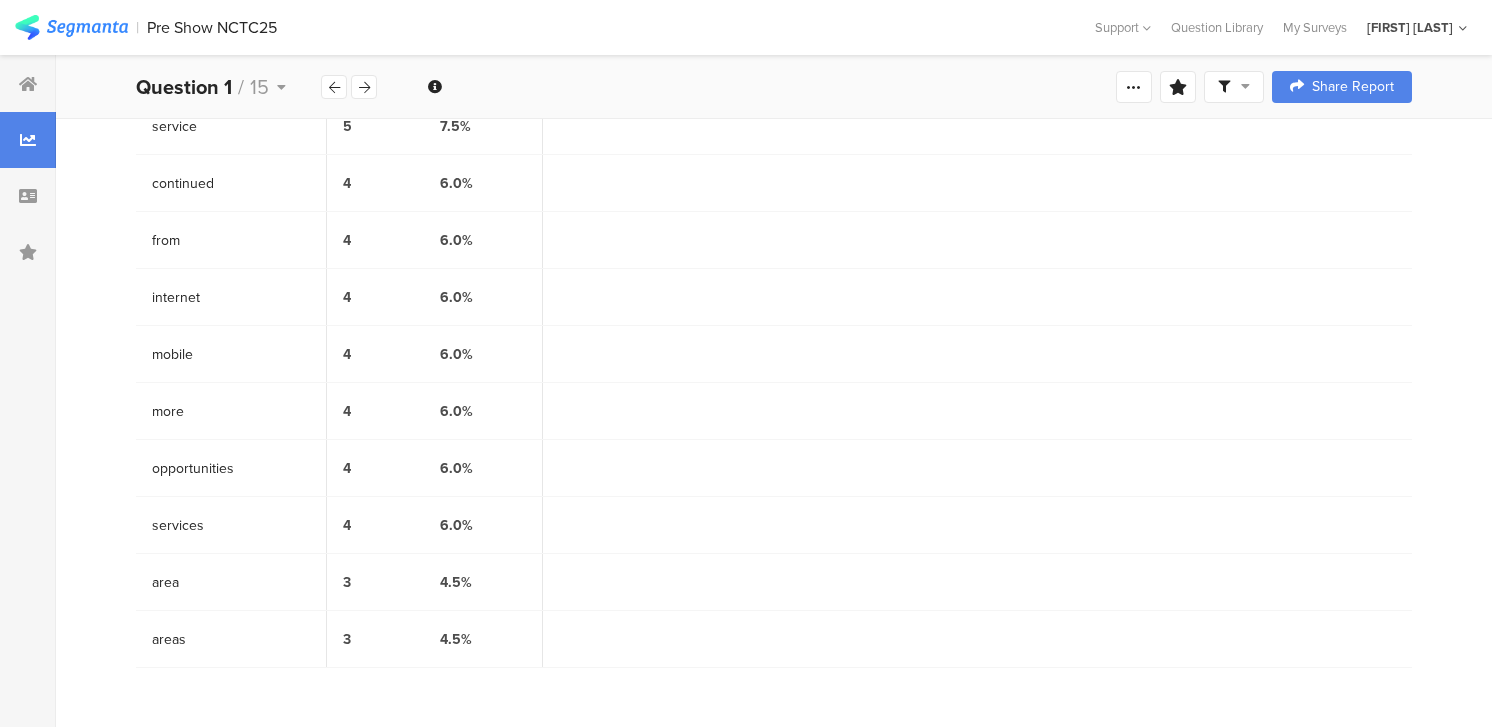scroll, scrollTop: 890, scrollLeft: 0, axis: vertical 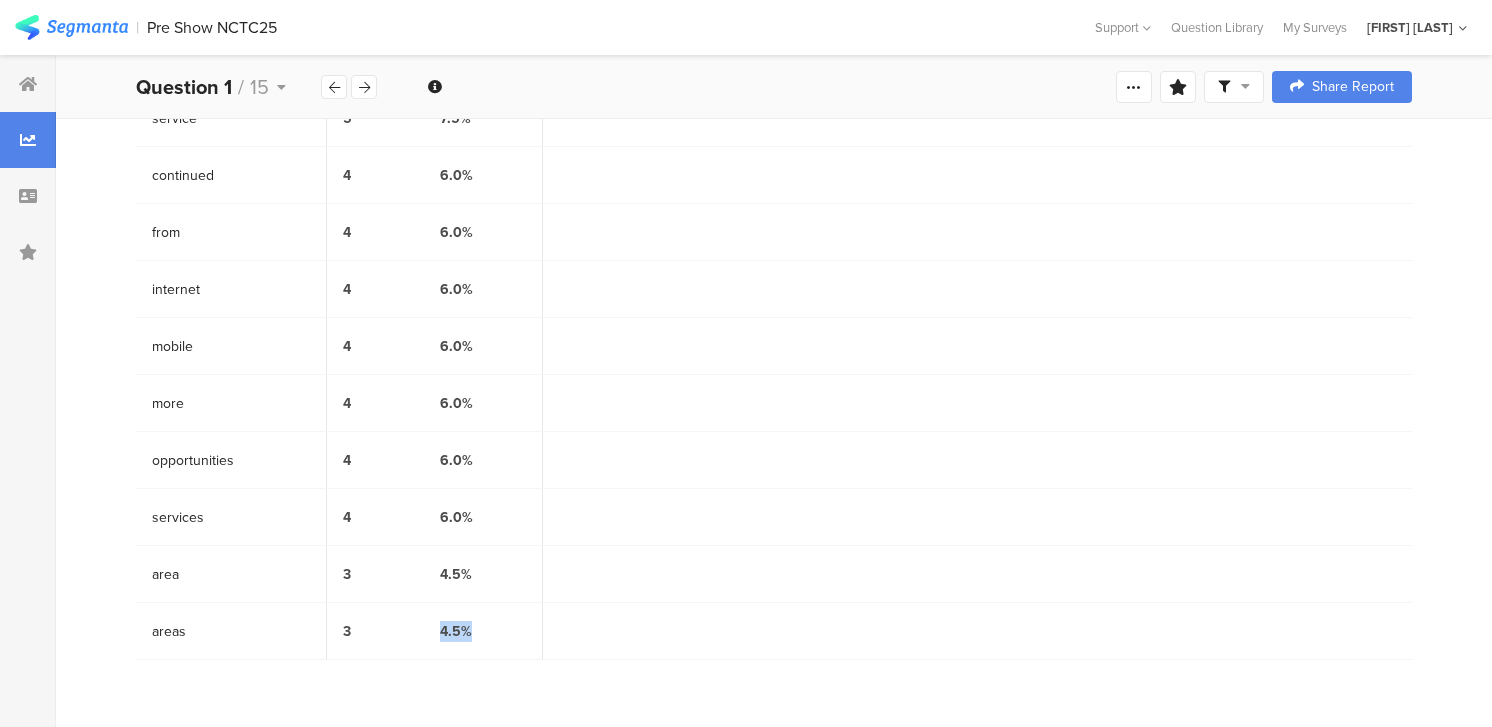 drag, startPoint x: 483, startPoint y: 632, endPoint x: 467, endPoint y: 604, distance: 32.24903 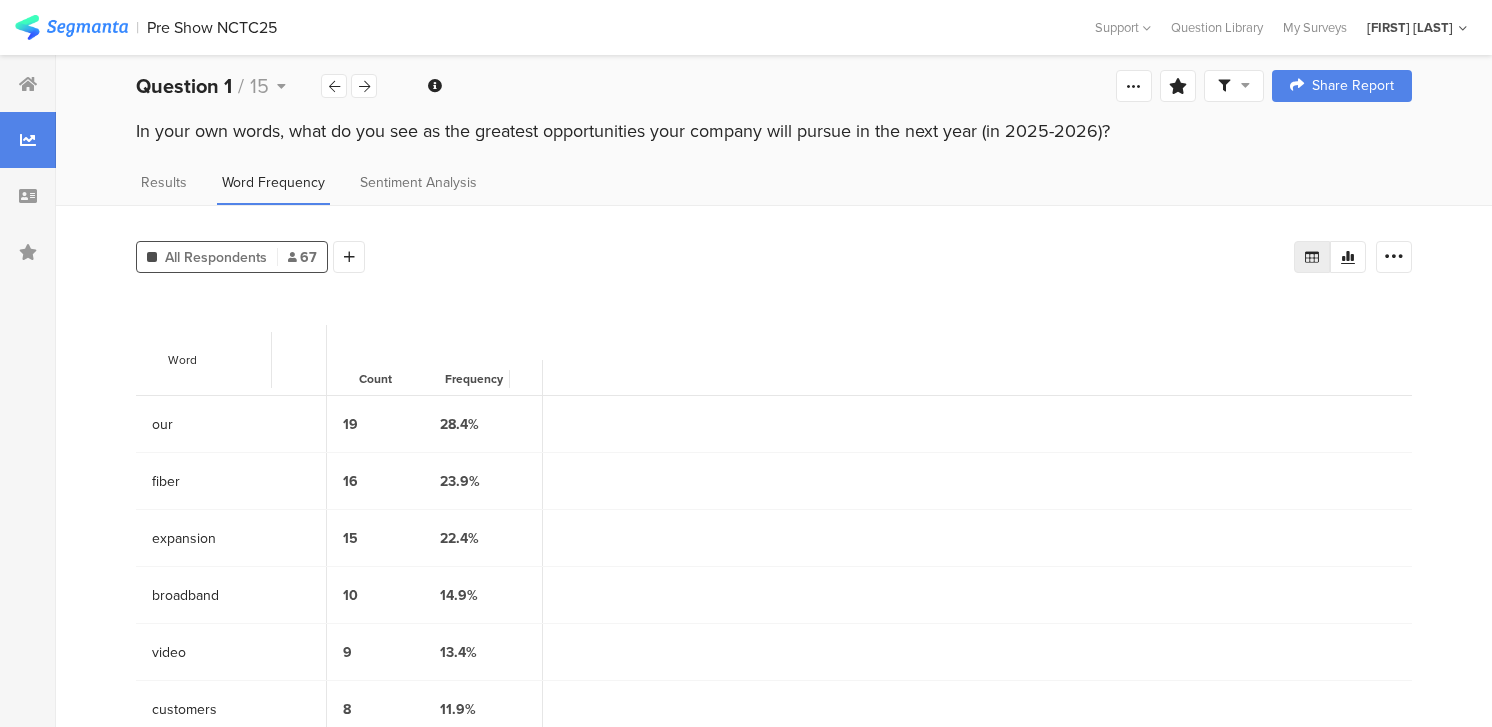 scroll, scrollTop: 0, scrollLeft: 0, axis: both 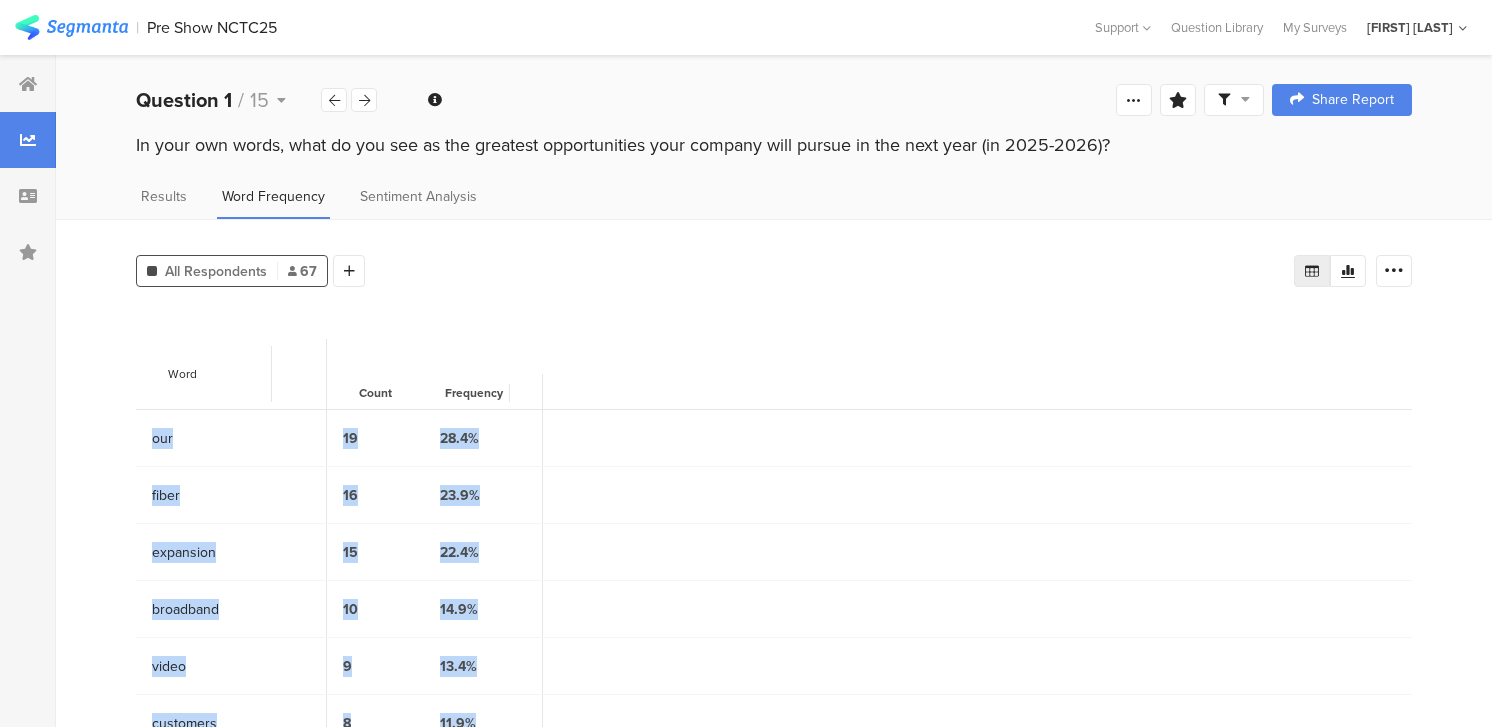 drag, startPoint x: 499, startPoint y: 628, endPoint x: 151, endPoint y: 421, distance: 404.9111 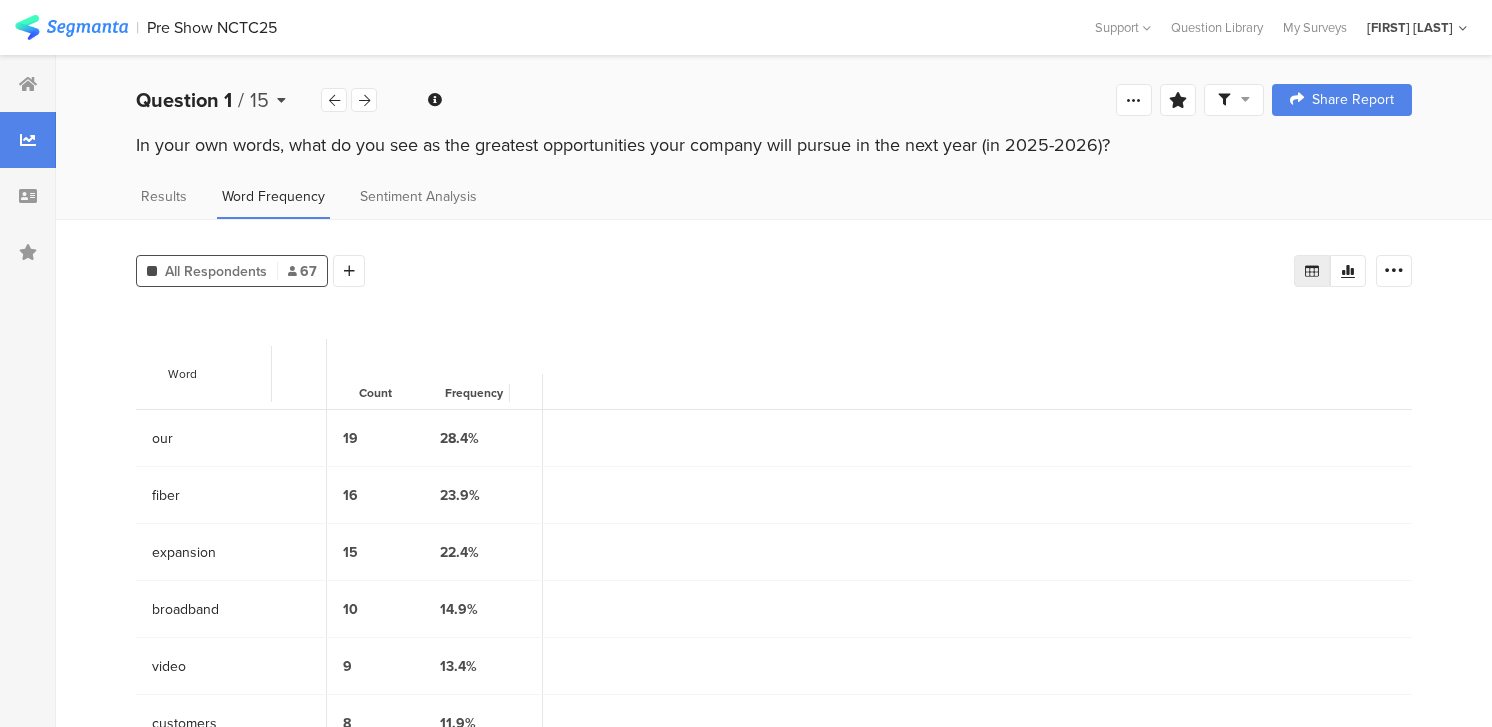click on "Question 1" at bounding box center (184, 100) 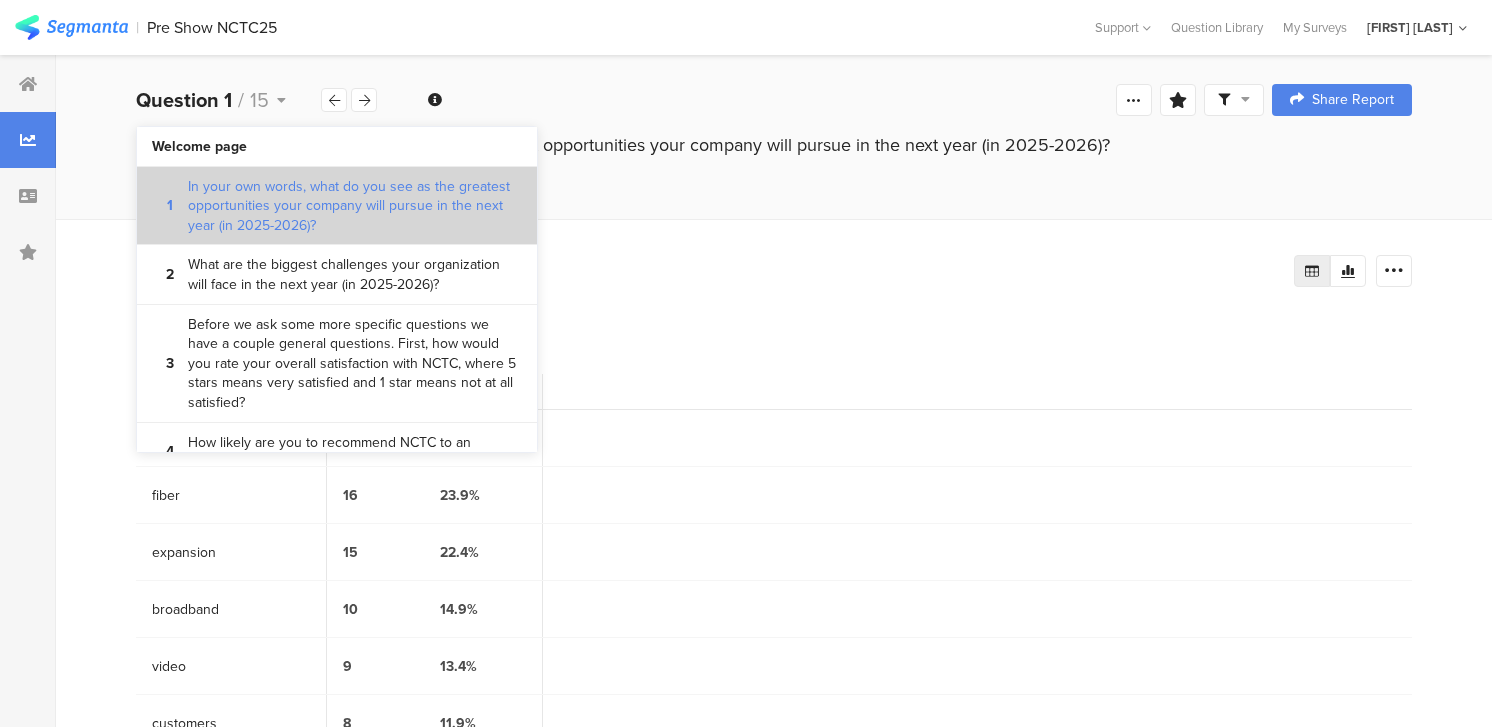 click on "In your own words, what do you see as the greatest opportunities your company will pursue in the next year (in 2025-2026)?" at bounding box center (355, 206) 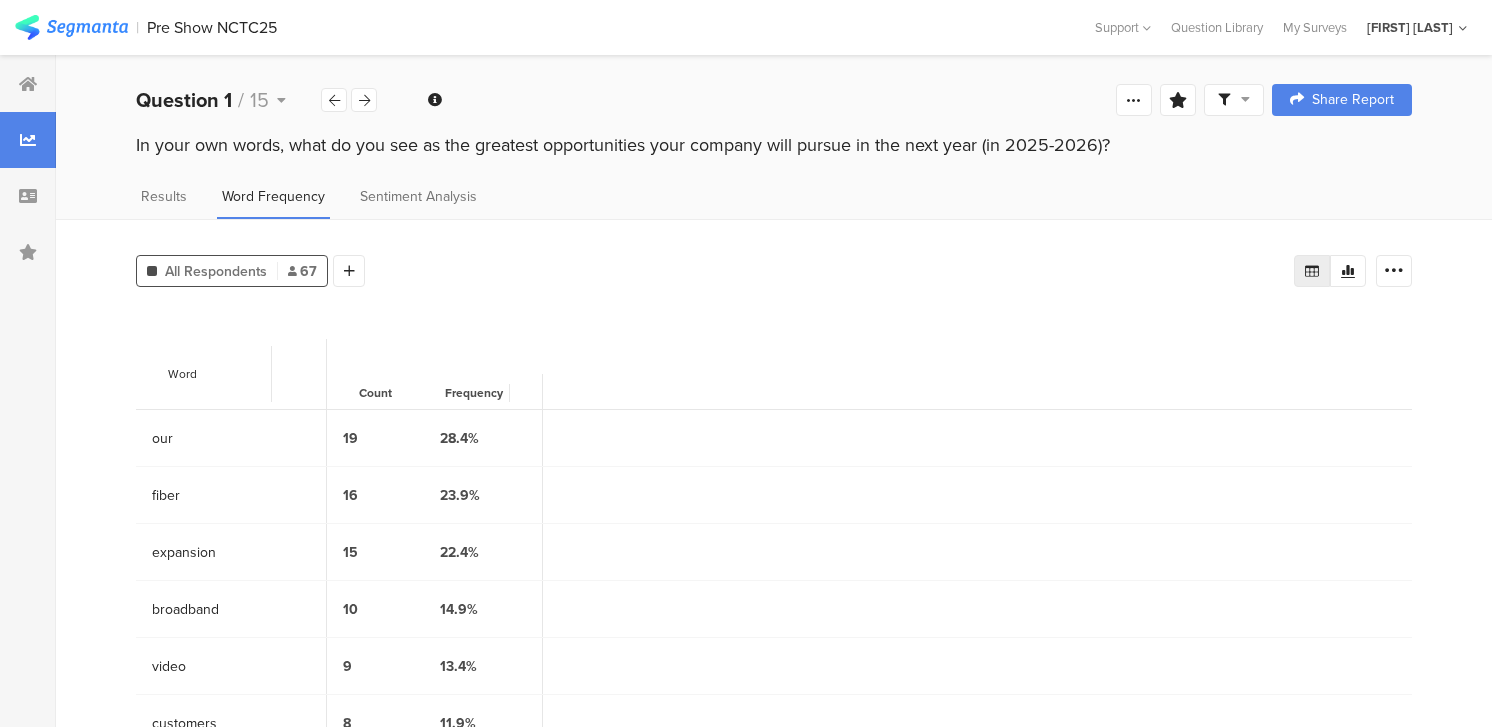 click at bounding box center [71, 27] 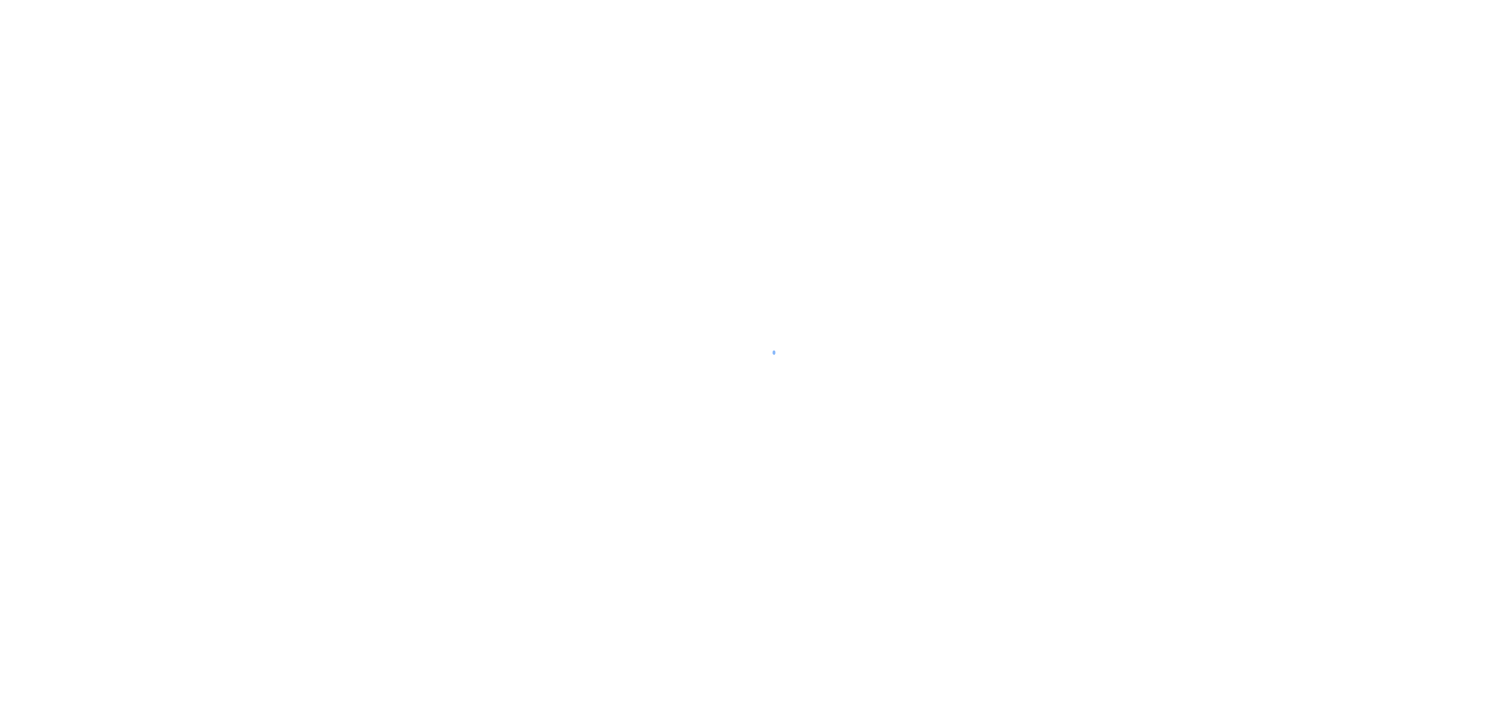 scroll, scrollTop: 0, scrollLeft: 0, axis: both 